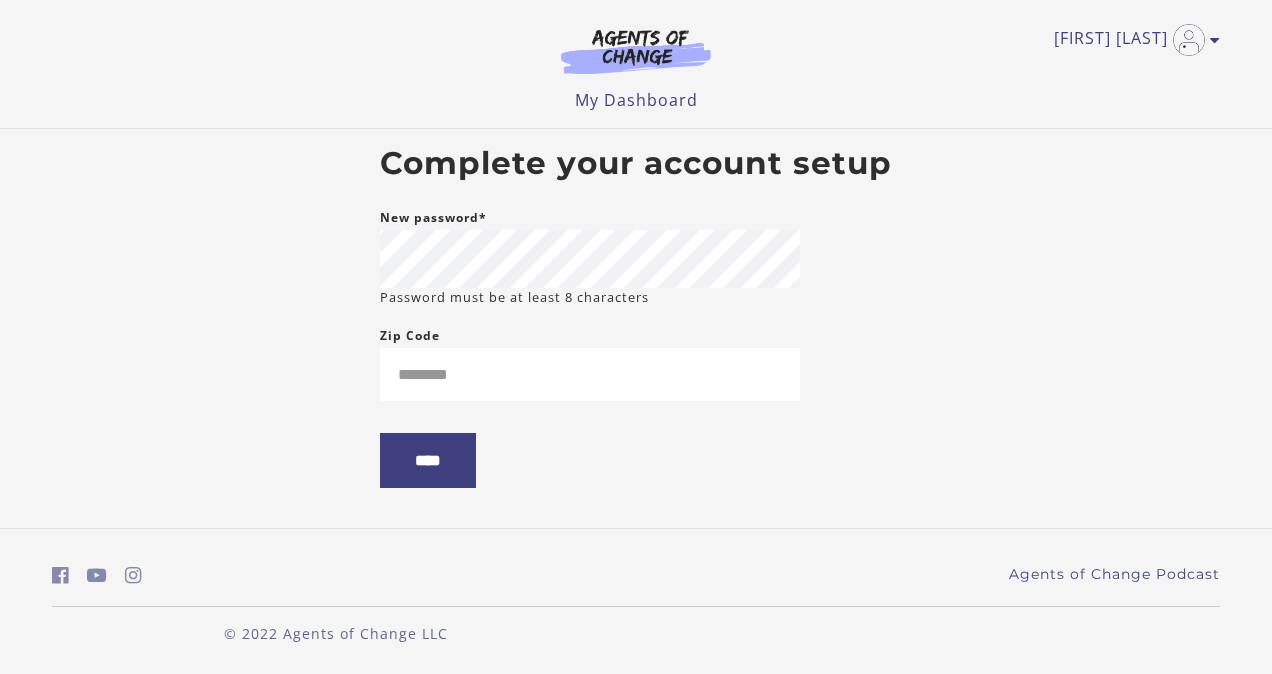 scroll, scrollTop: 0, scrollLeft: 0, axis: both 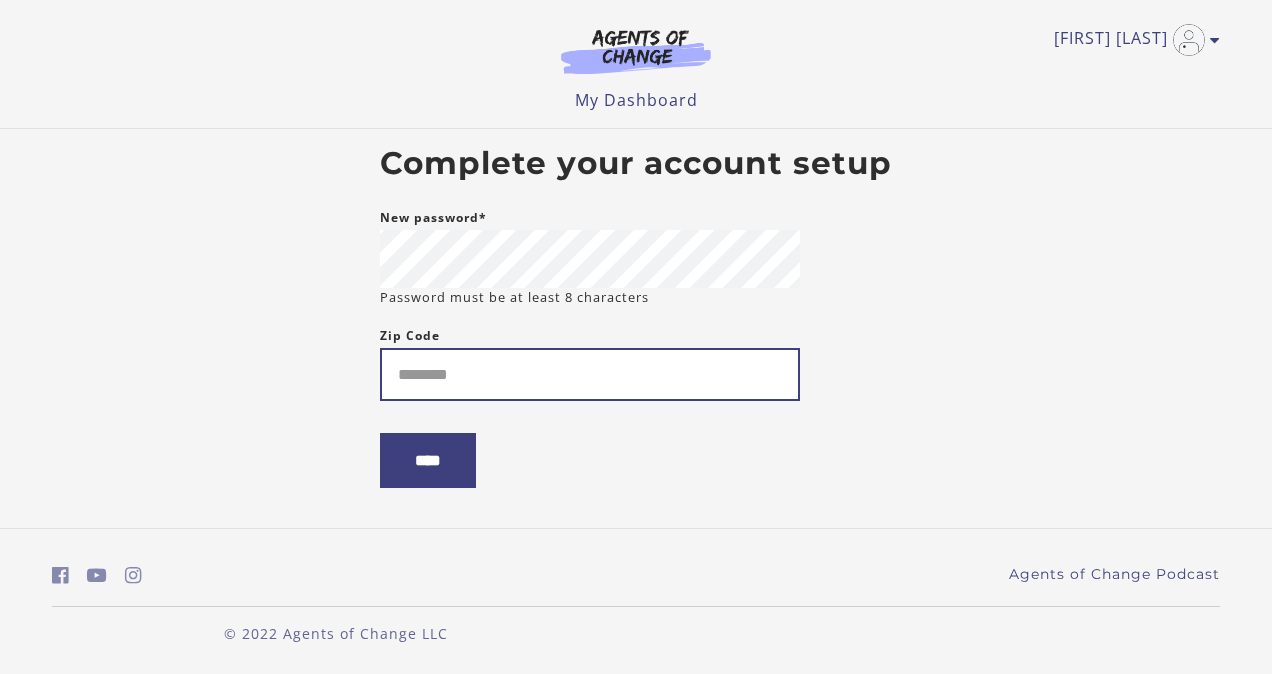 click on "Zip Code" at bounding box center [590, 374] 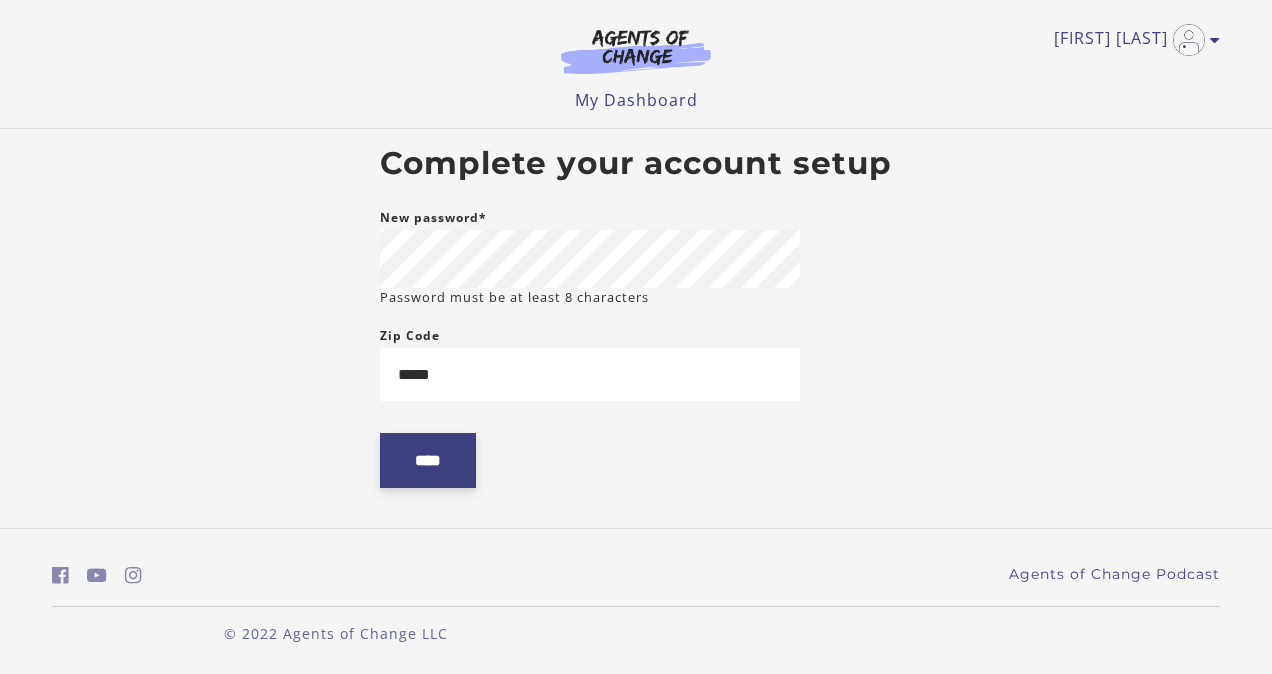 click on "****" at bounding box center (428, 460) 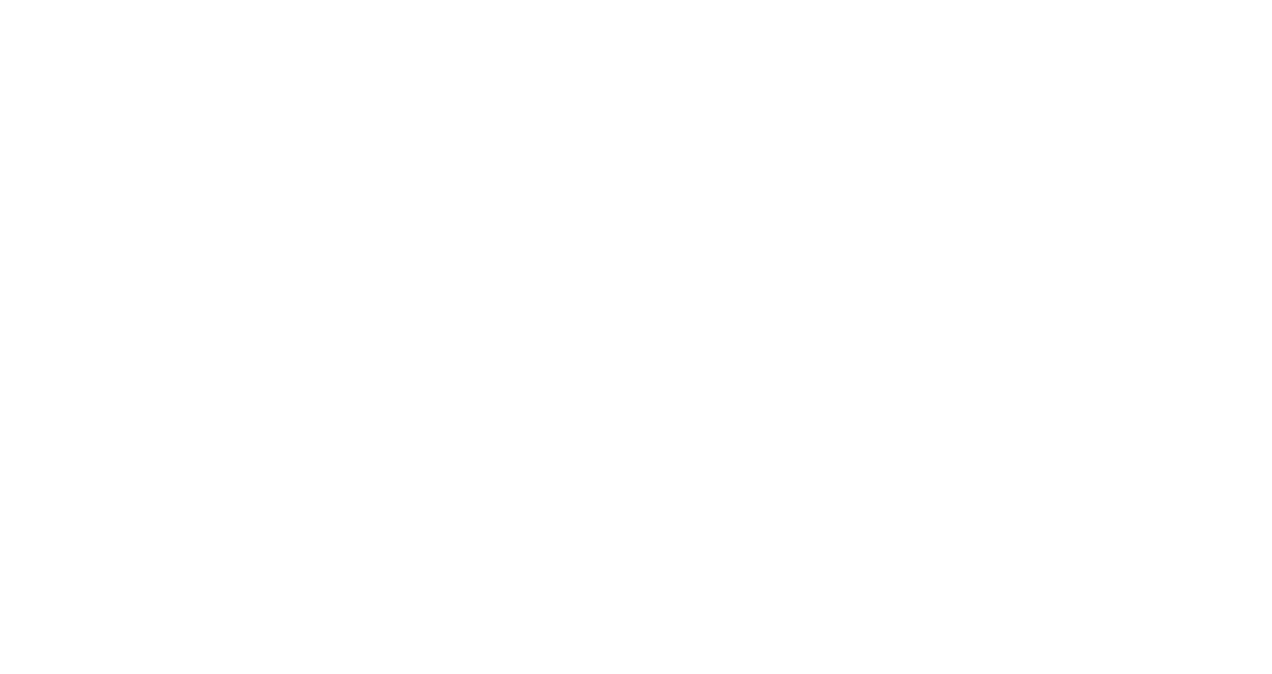 scroll, scrollTop: 0, scrollLeft: 0, axis: both 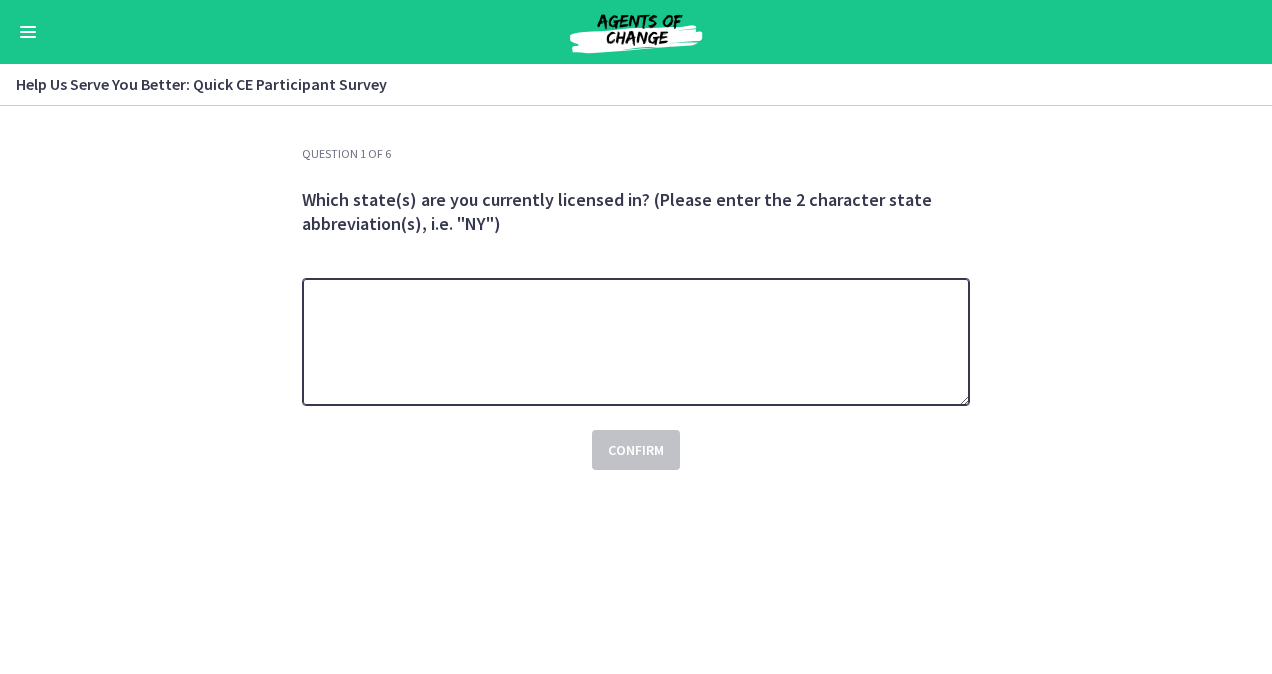 click at bounding box center (636, 342) 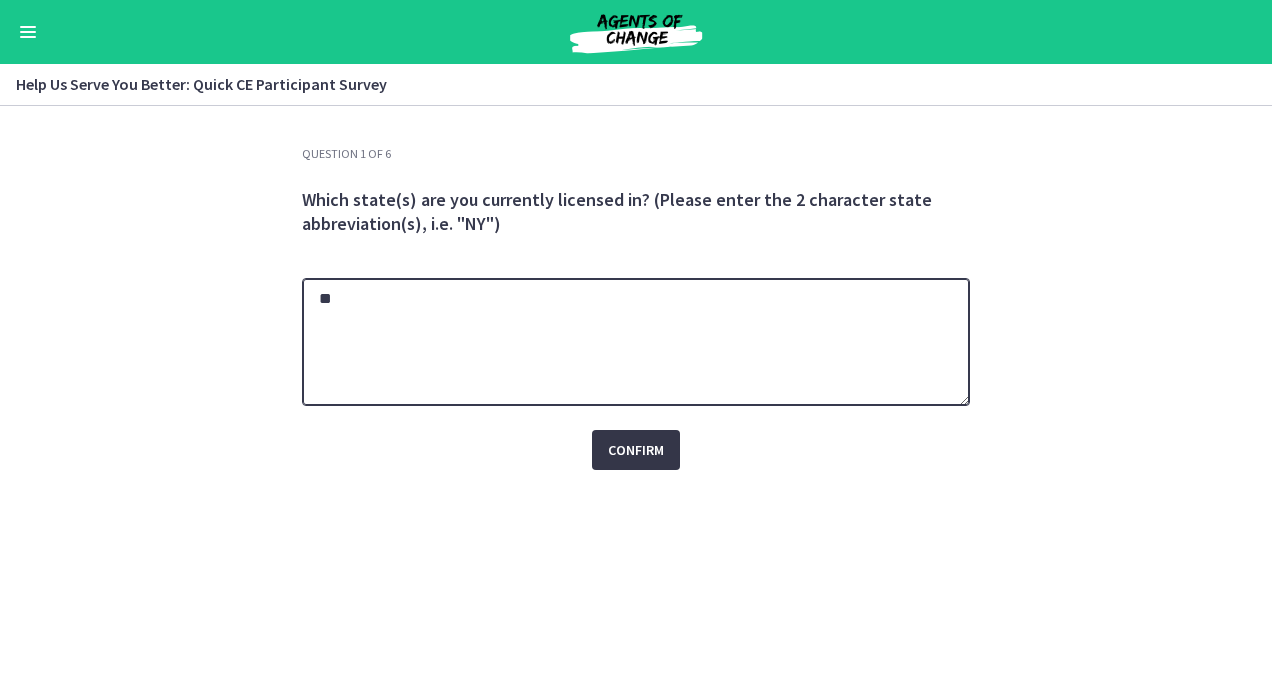 type on "**" 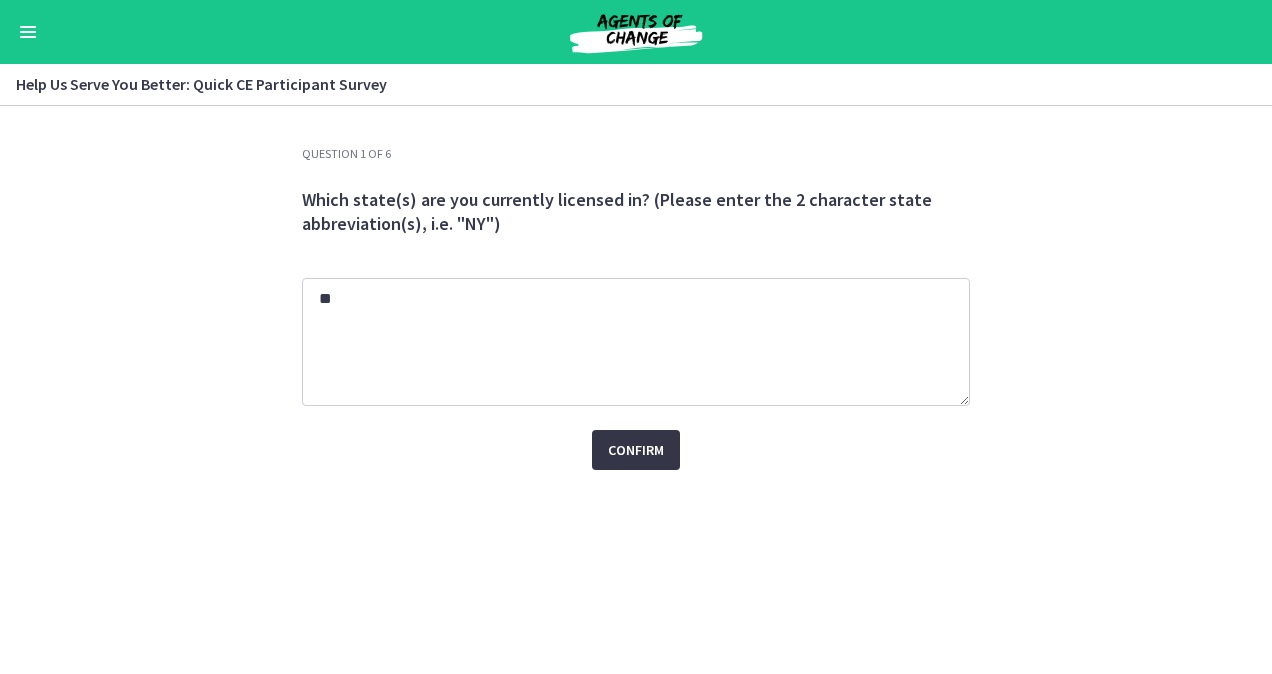 click on "Confirm" at bounding box center (636, 450) 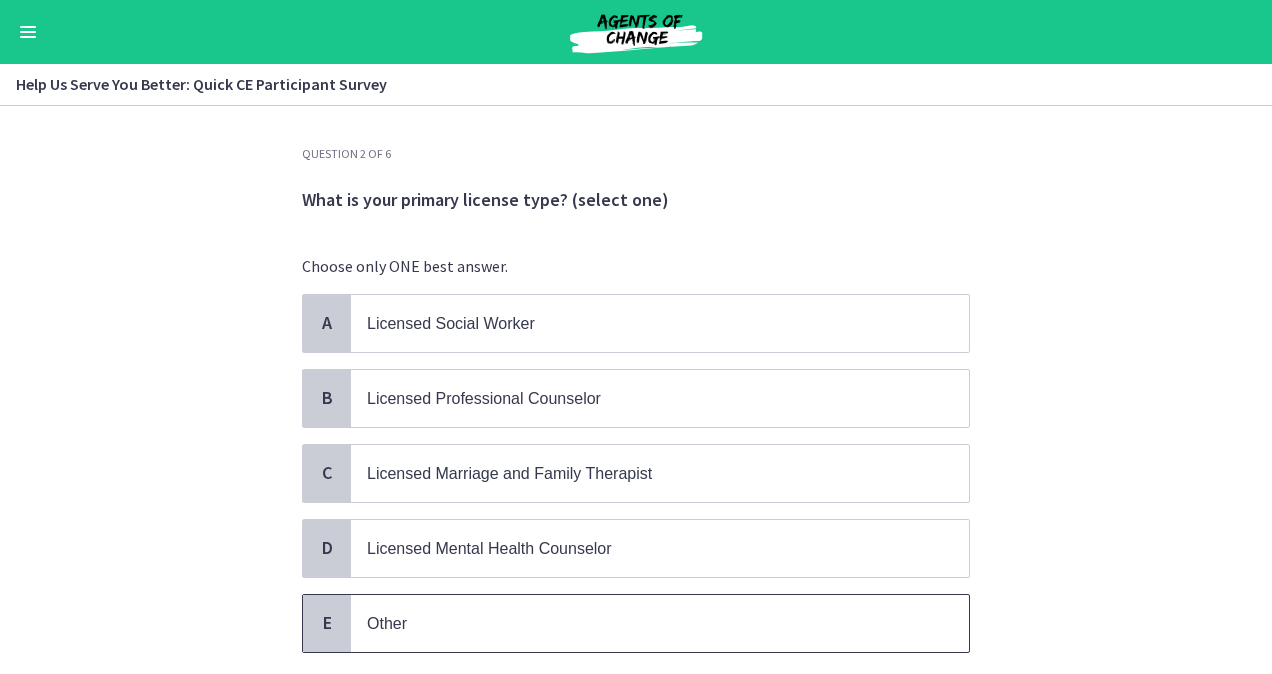 click on "Other" at bounding box center (640, 623) 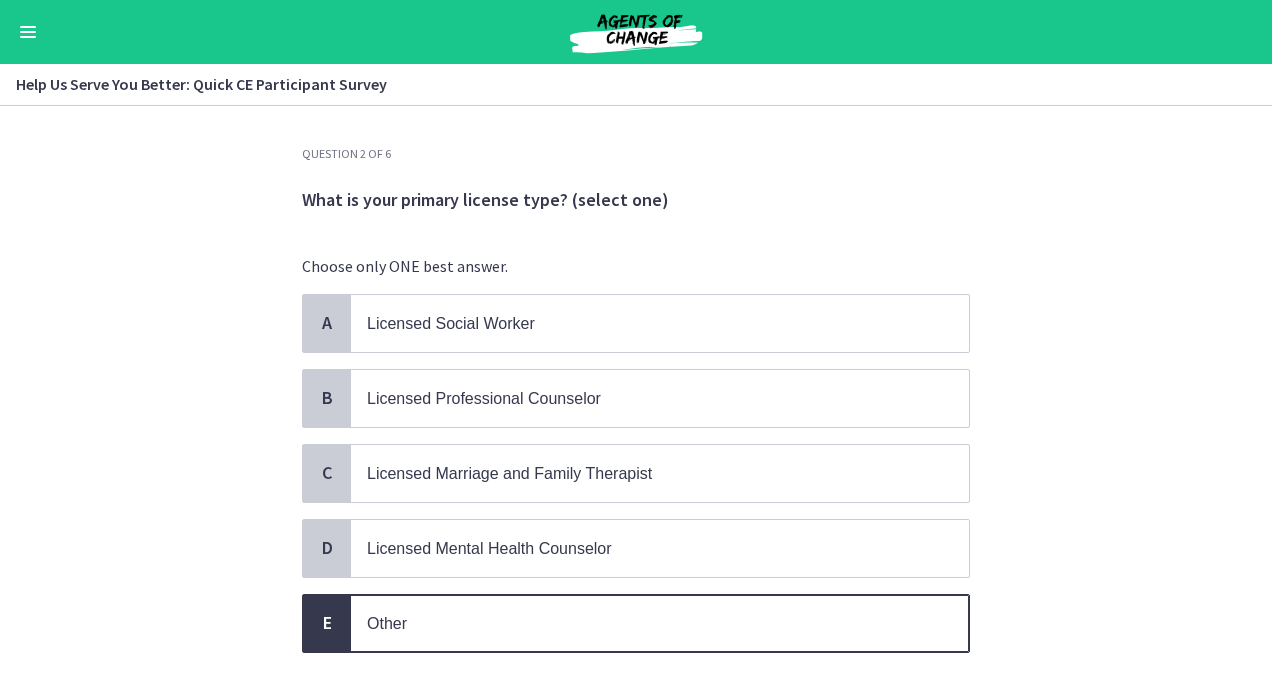 scroll, scrollTop: 130, scrollLeft: 0, axis: vertical 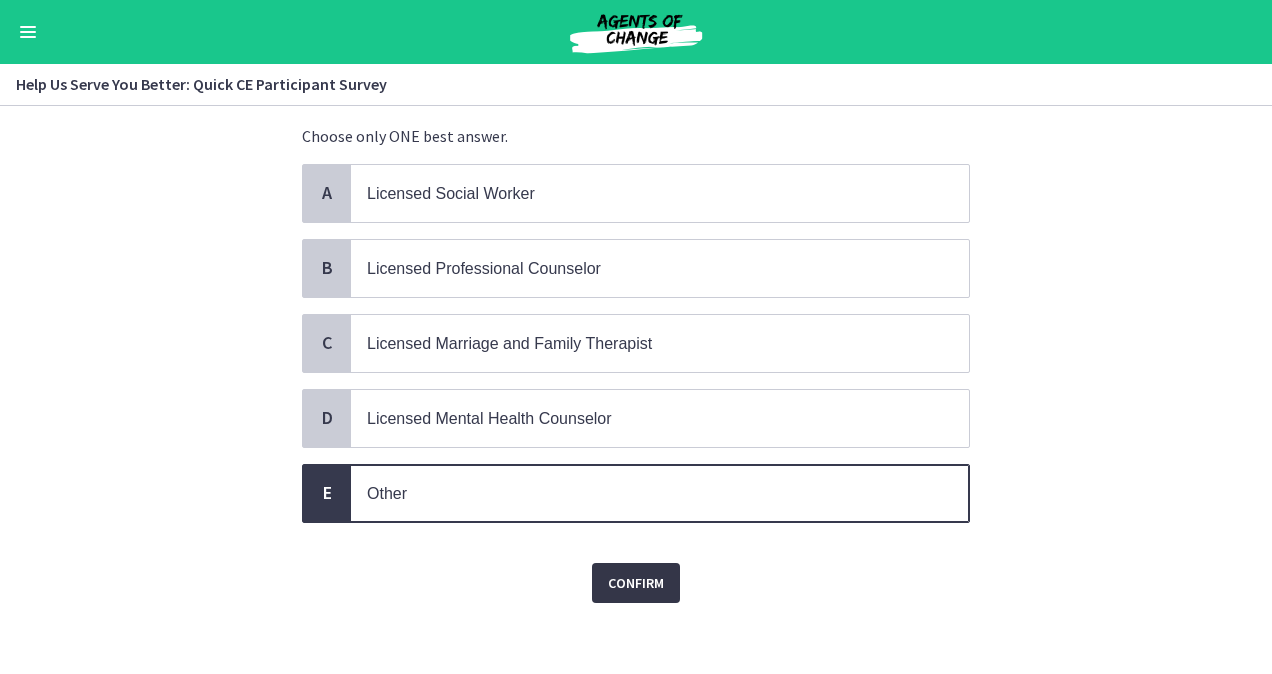 click on "Confirm" at bounding box center (636, 583) 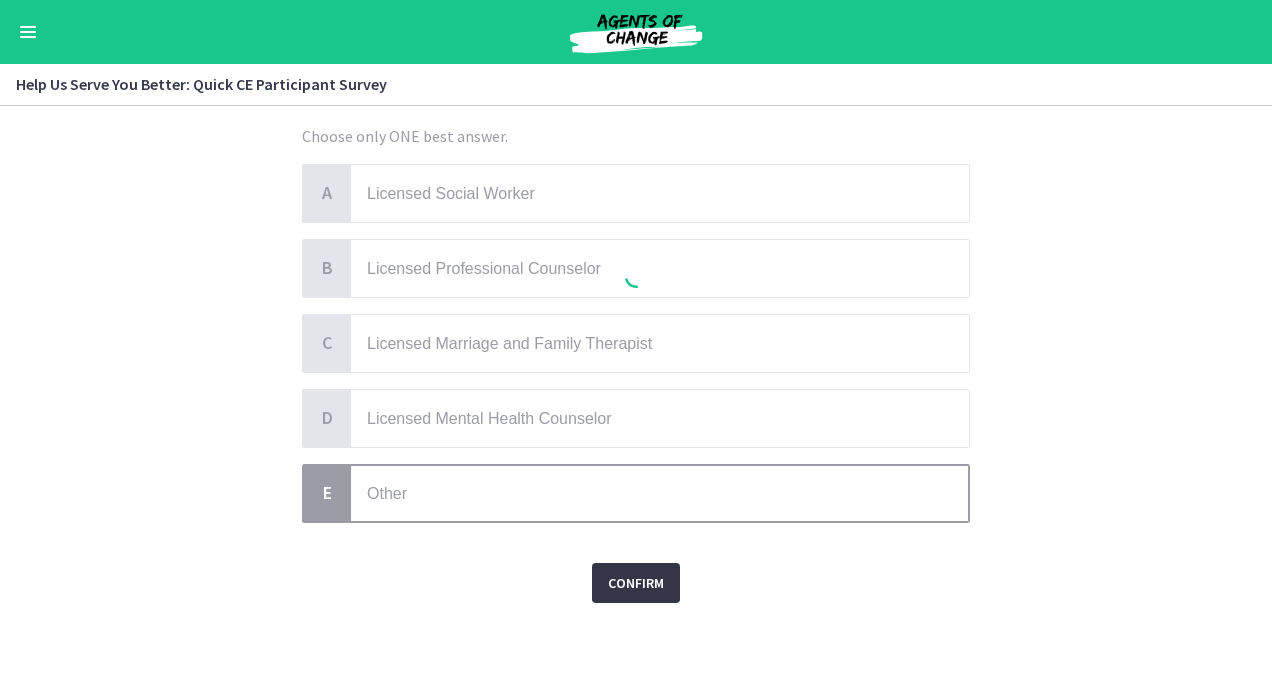 scroll, scrollTop: 0, scrollLeft: 0, axis: both 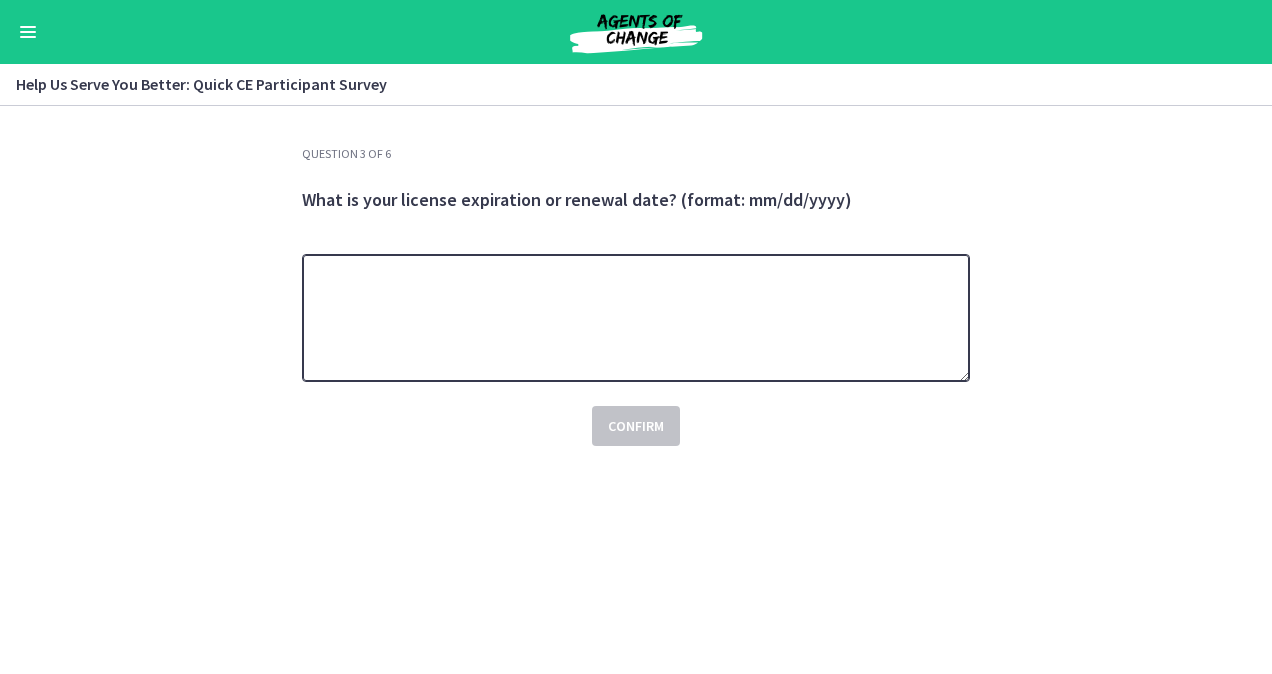 click at bounding box center (636, 318) 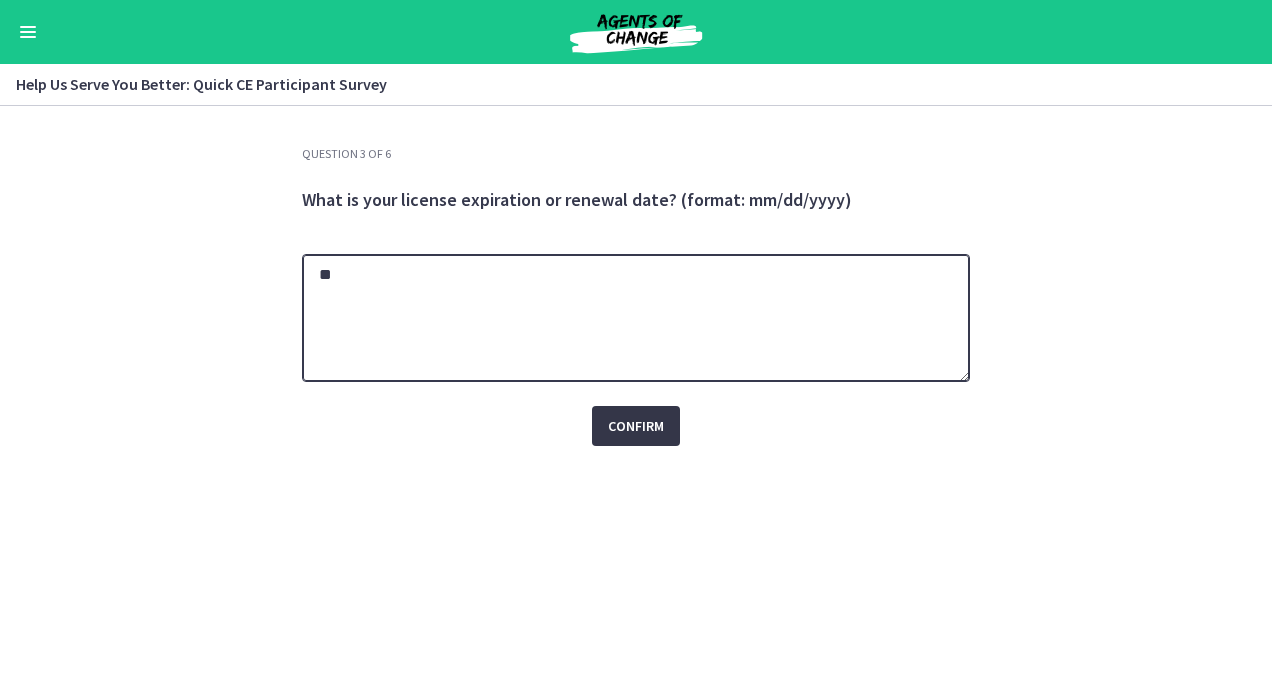 type on "**" 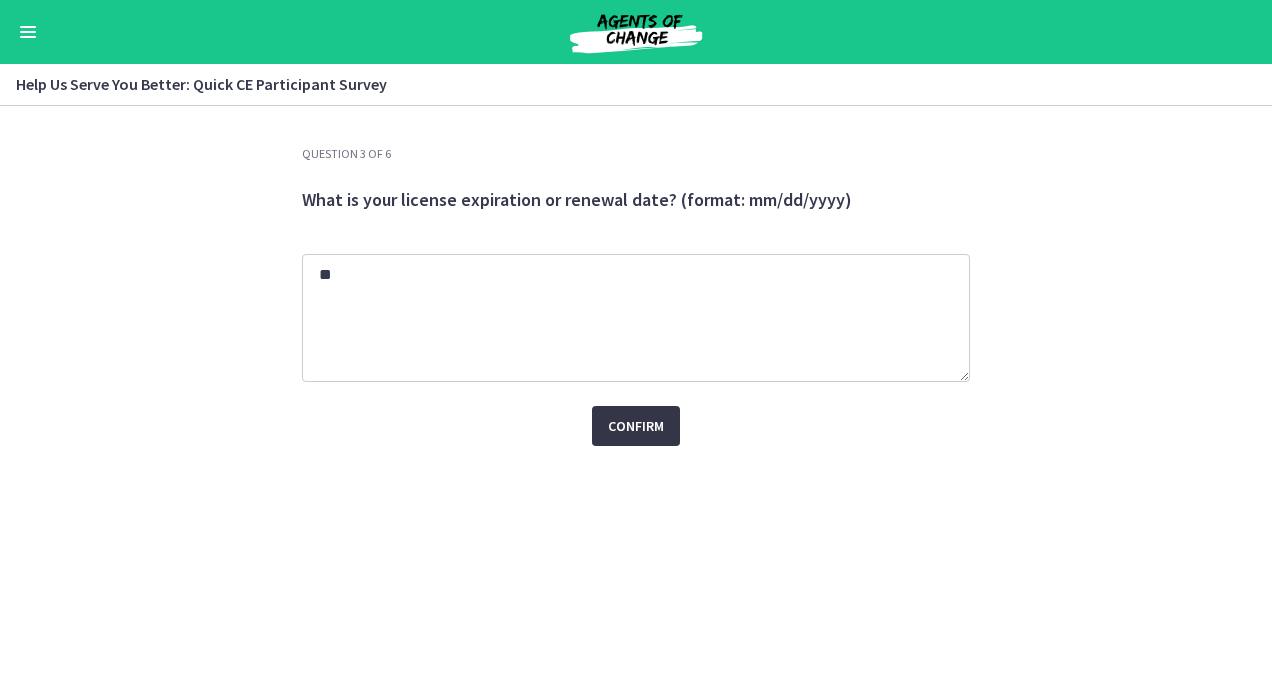 click on "Confirm" at bounding box center [636, 426] 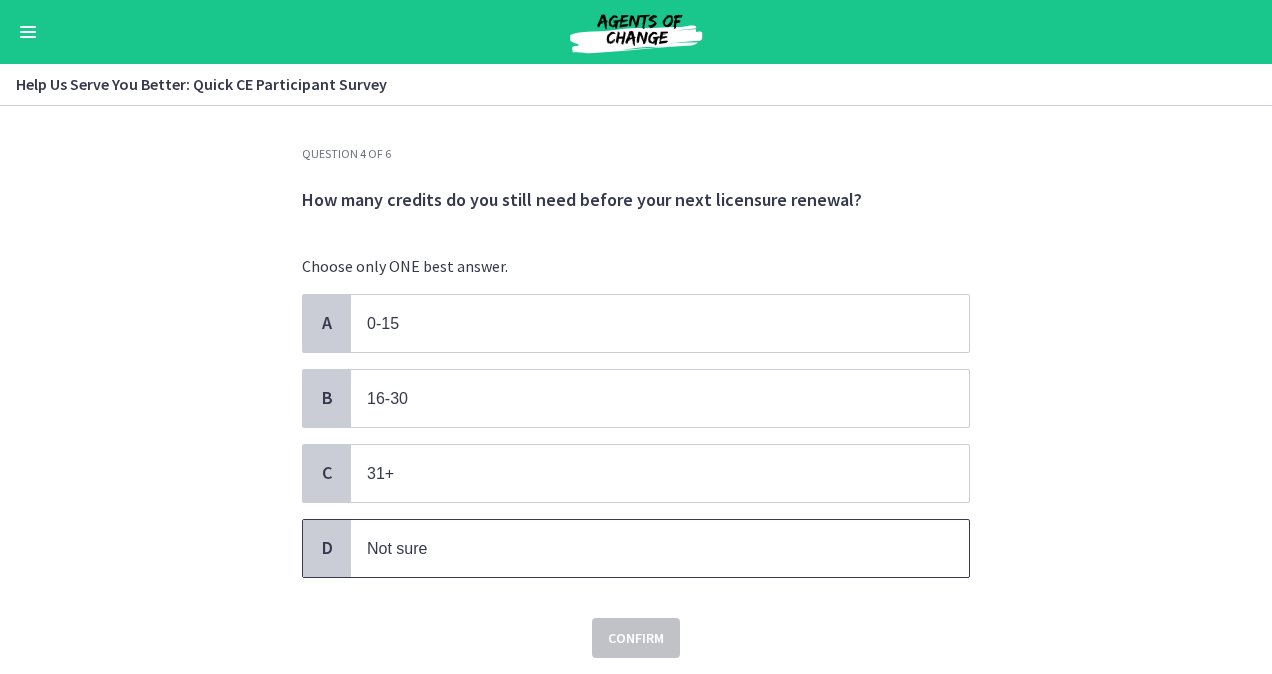 click on "Not sure" at bounding box center (640, 548) 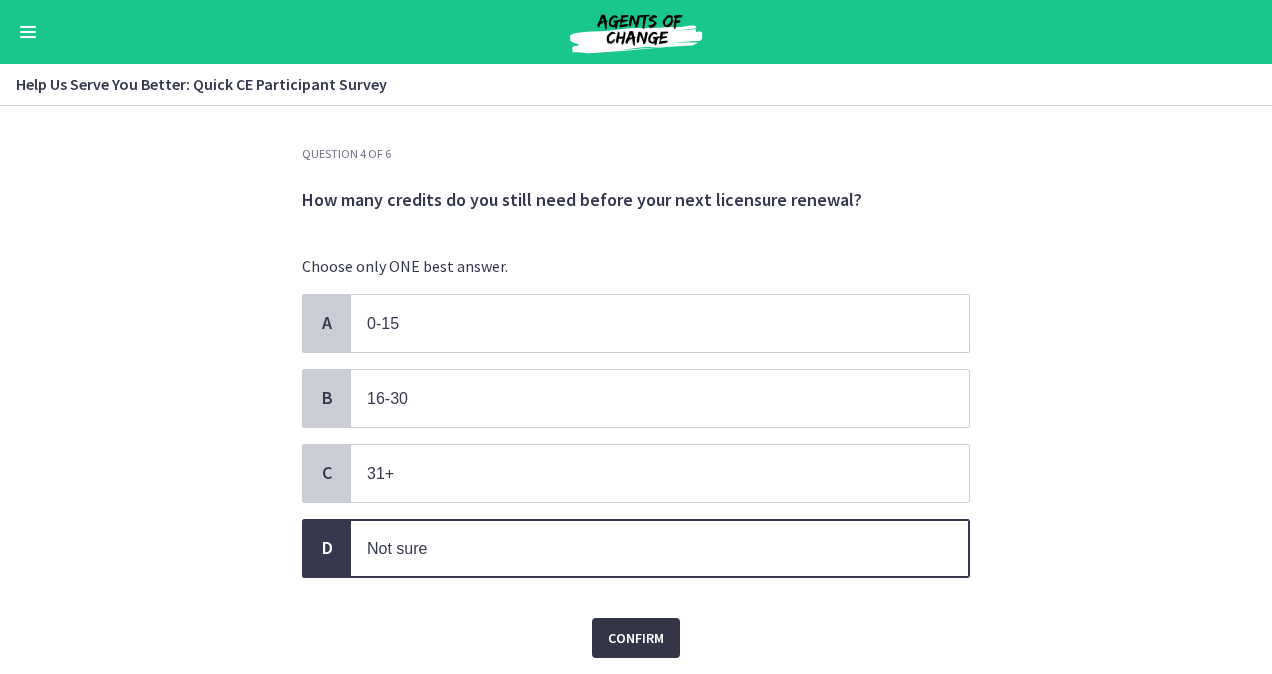 click on "Confirm" at bounding box center [636, 638] 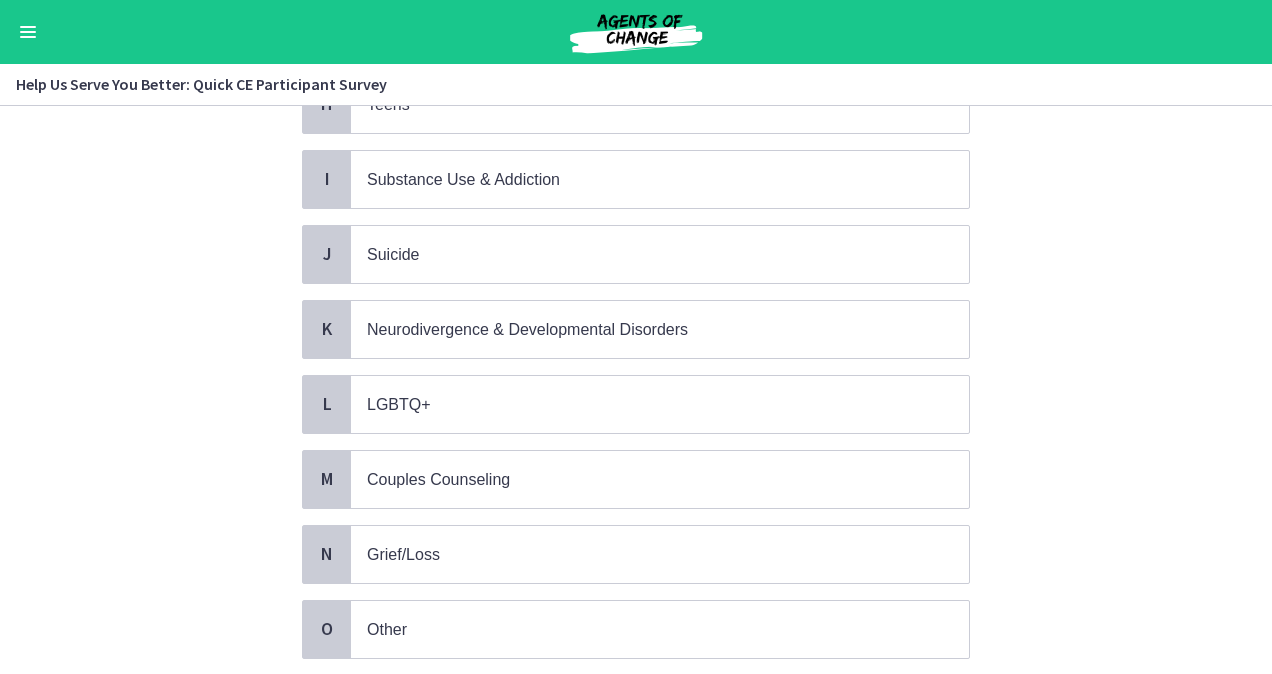 scroll, scrollTop: 864, scrollLeft: 0, axis: vertical 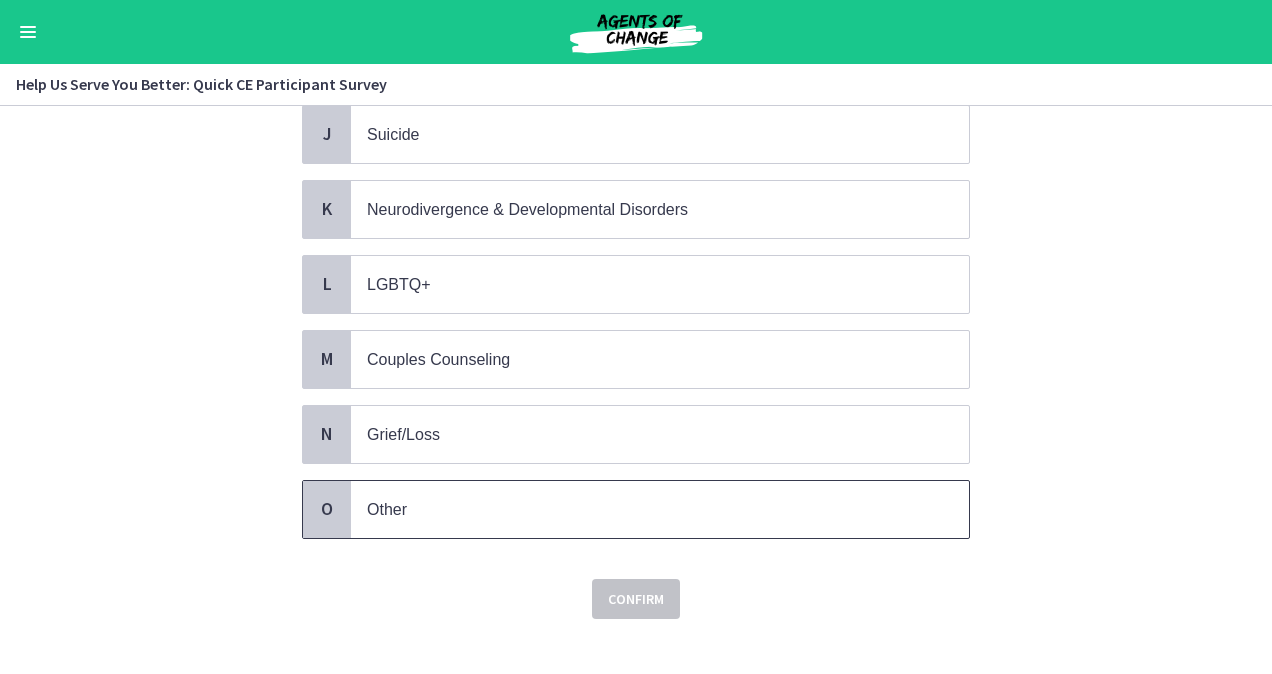 click on "Other" at bounding box center (640, 509) 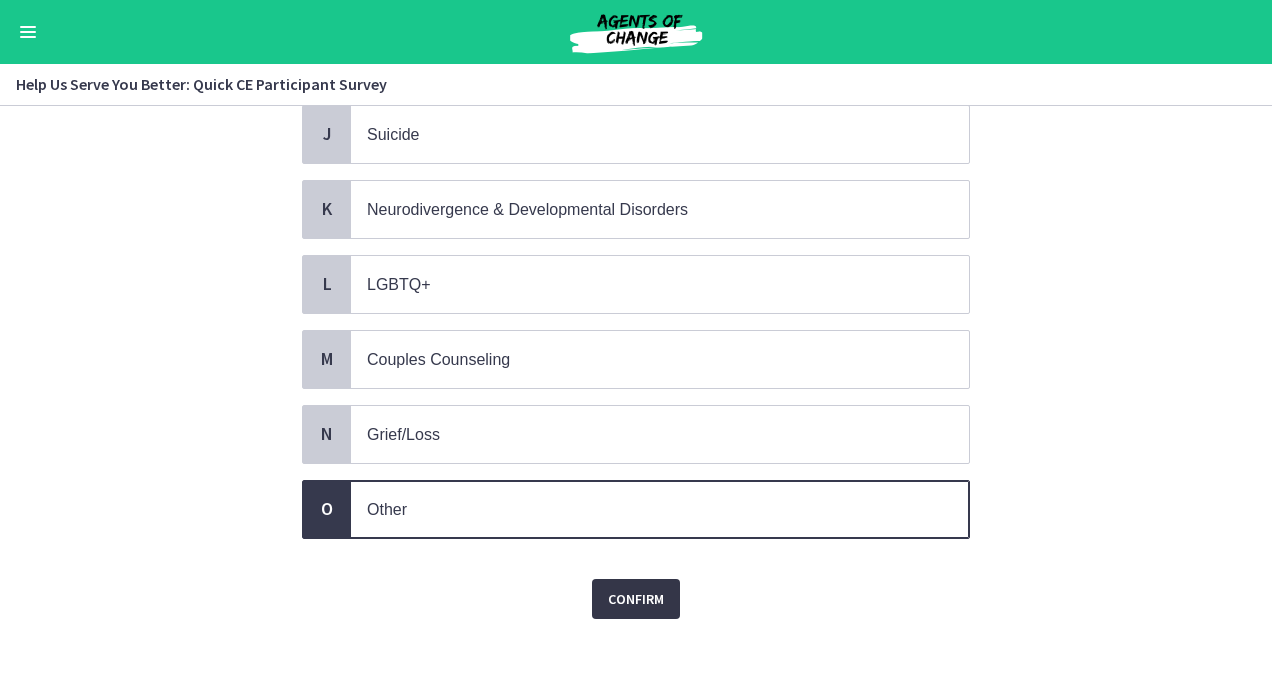 click on "Confirm" at bounding box center [636, 599] 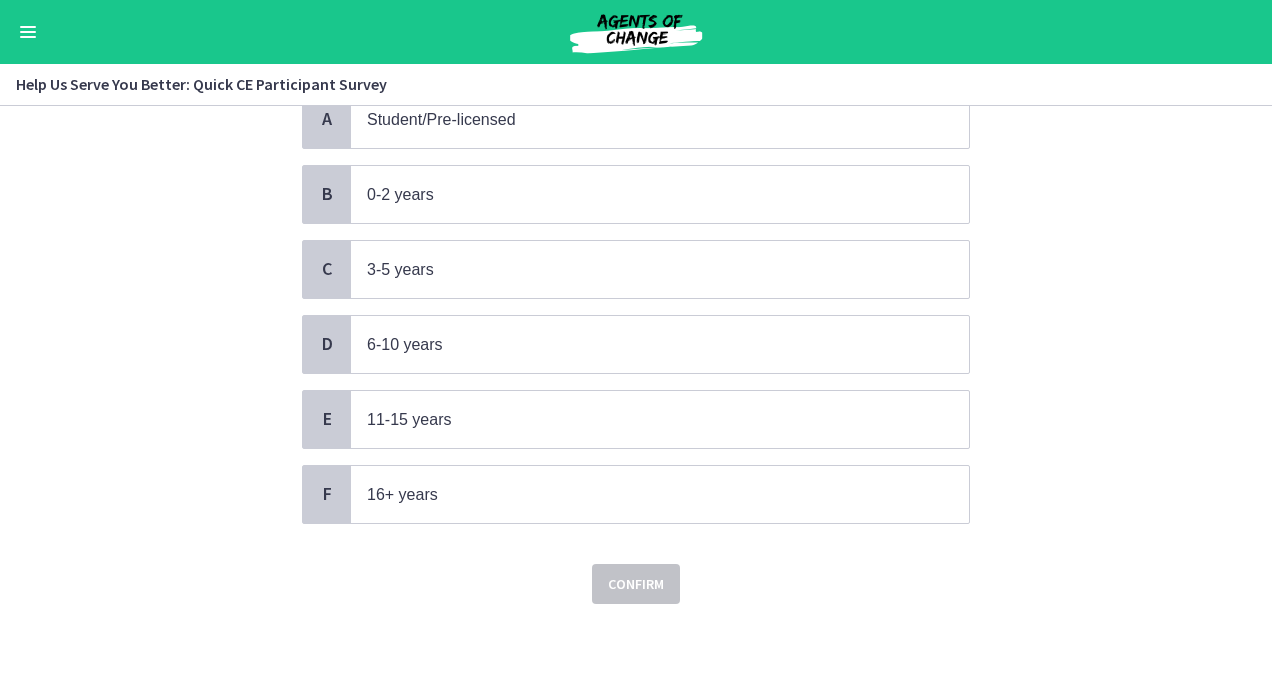 scroll, scrollTop: 0, scrollLeft: 0, axis: both 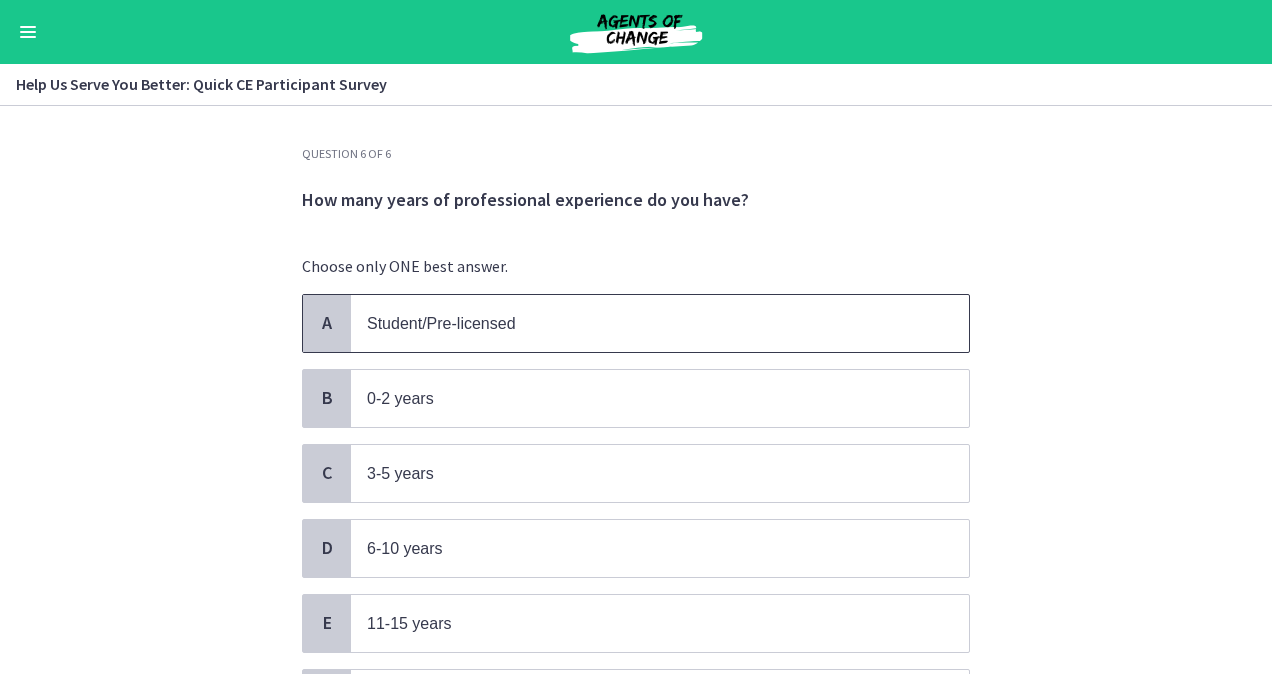 click on "Student/Pre-licensed" at bounding box center [640, 323] 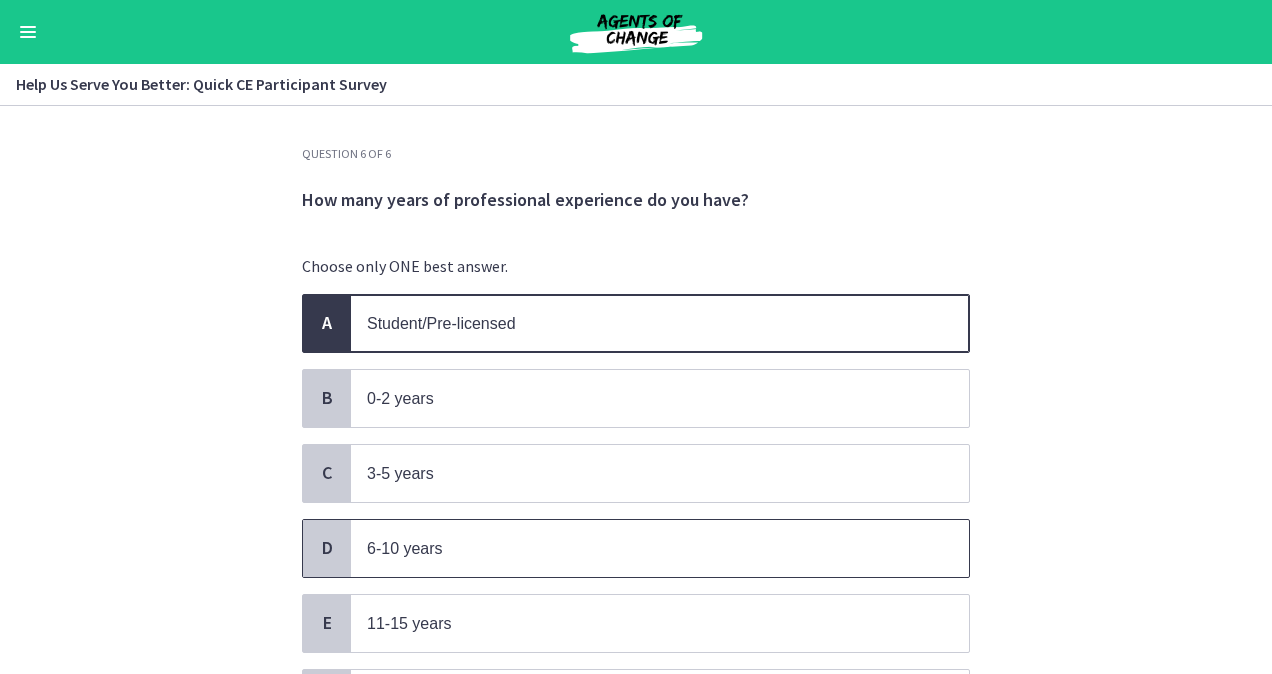 scroll, scrollTop: 204, scrollLeft: 0, axis: vertical 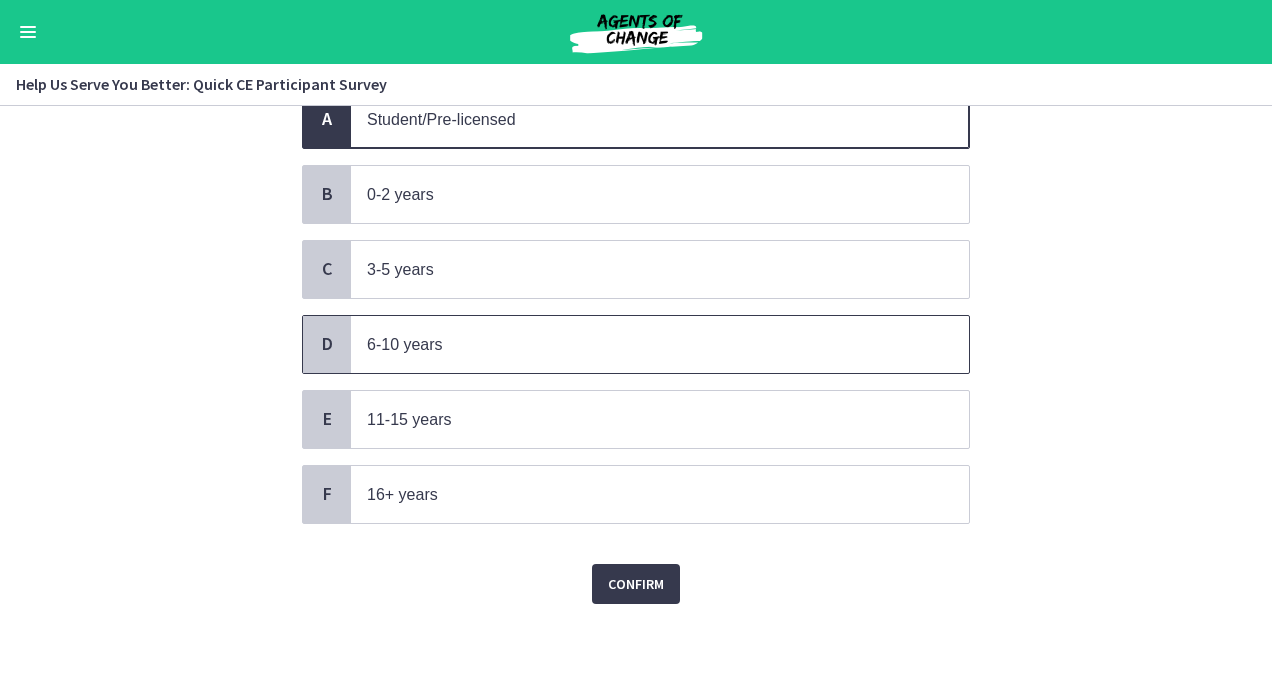 click on "Confirm" at bounding box center (636, 572) 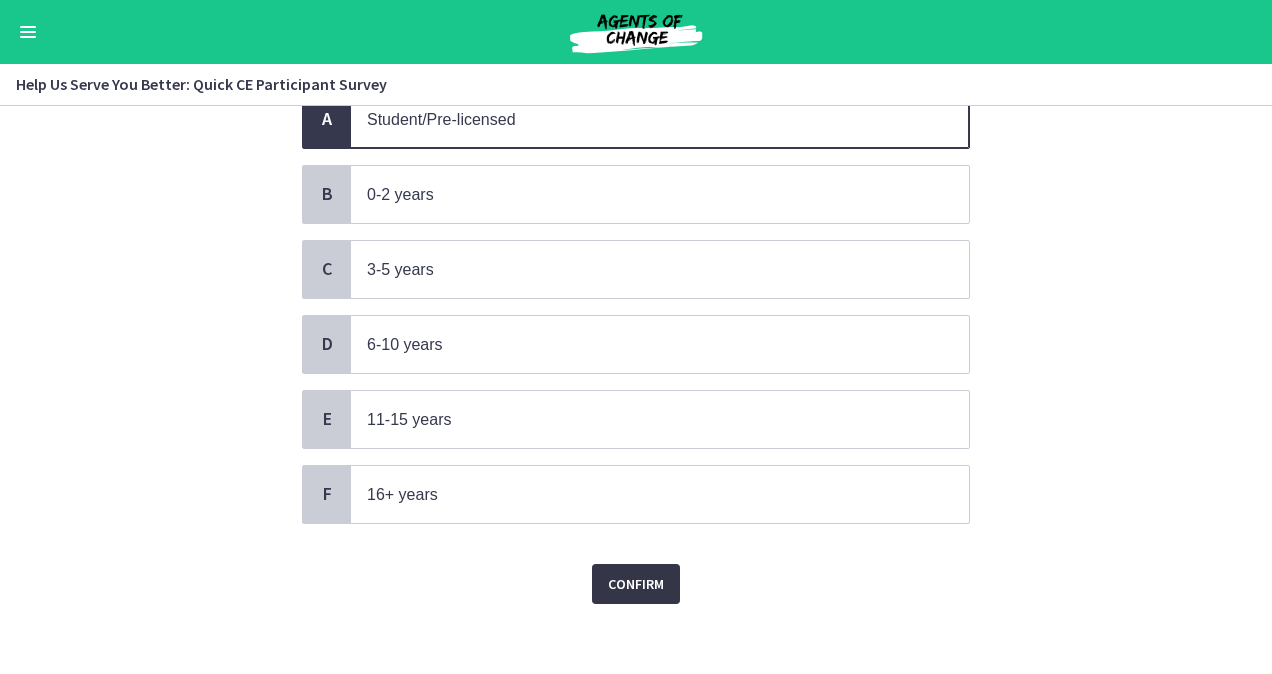 click on "Confirm" at bounding box center (636, 584) 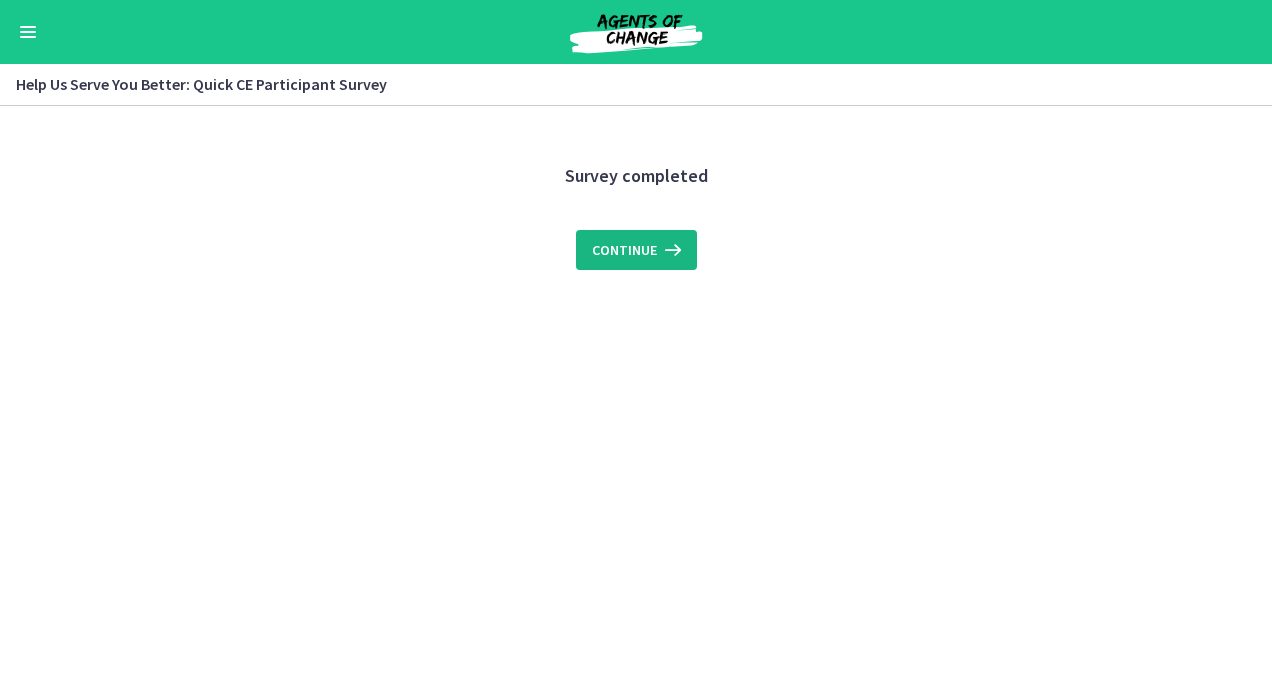 scroll, scrollTop: 0, scrollLeft: 0, axis: both 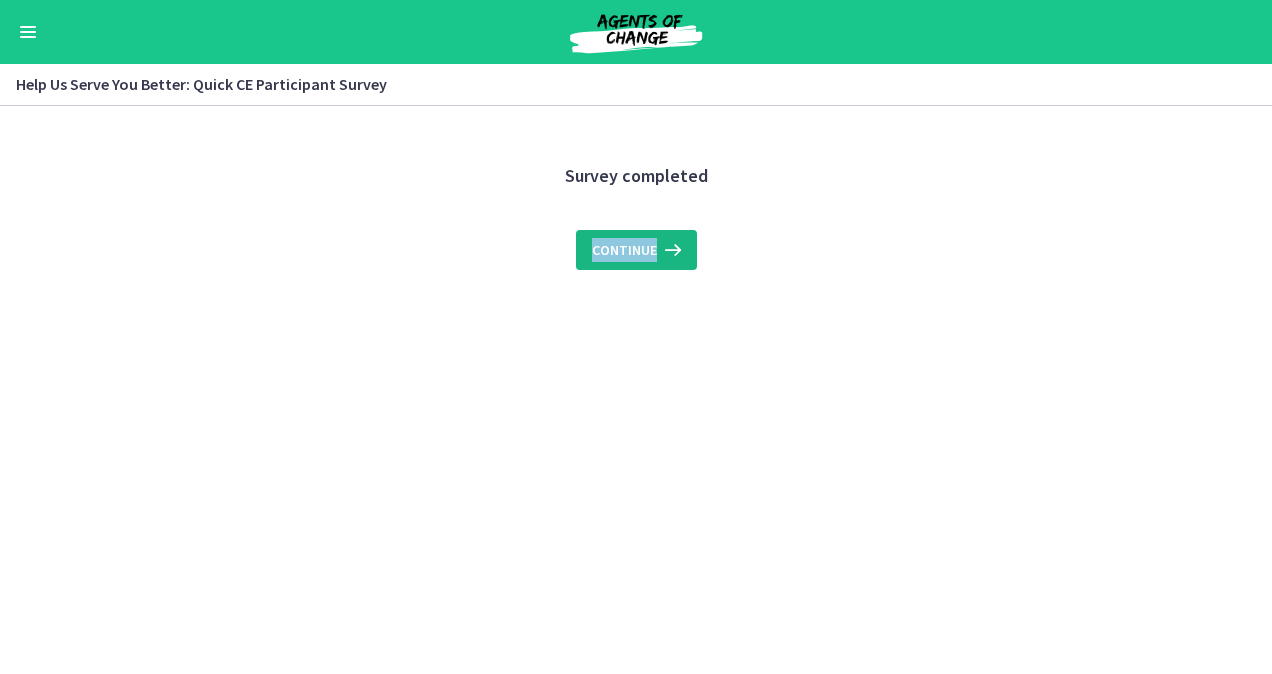 drag, startPoint x: 670, startPoint y: 225, endPoint x: 666, endPoint y: 261, distance: 36.221542 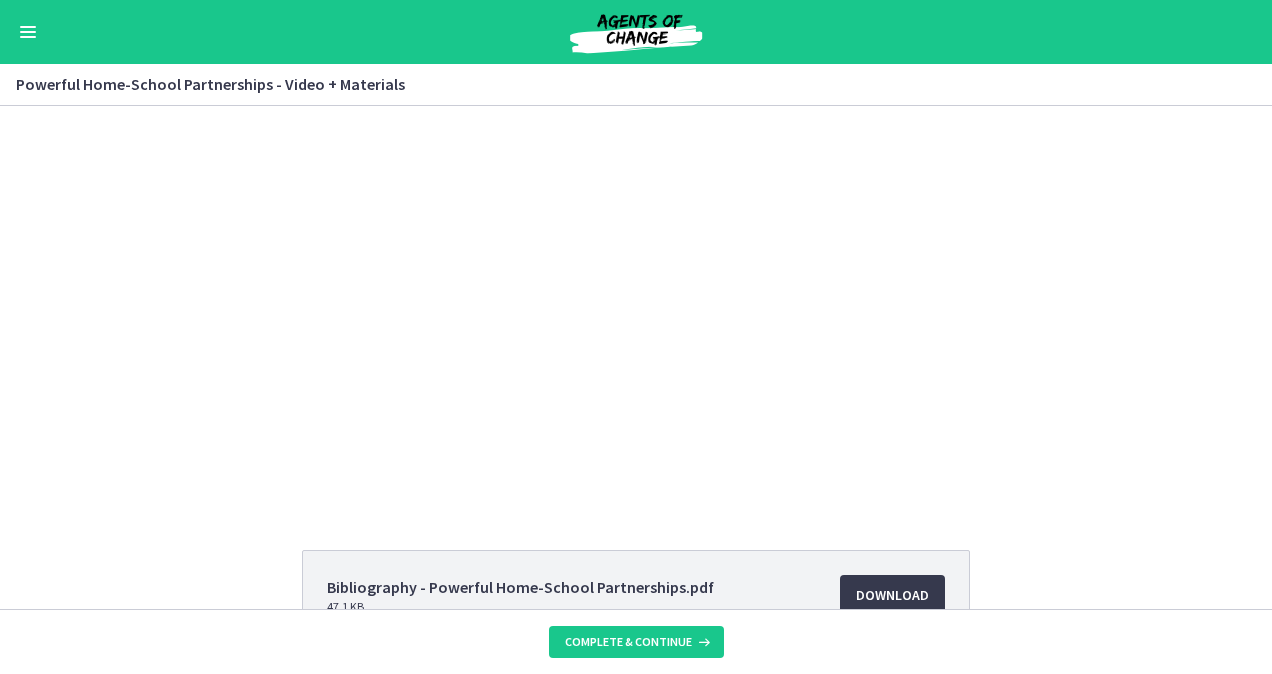 scroll, scrollTop: 0, scrollLeft: 0, axis: both 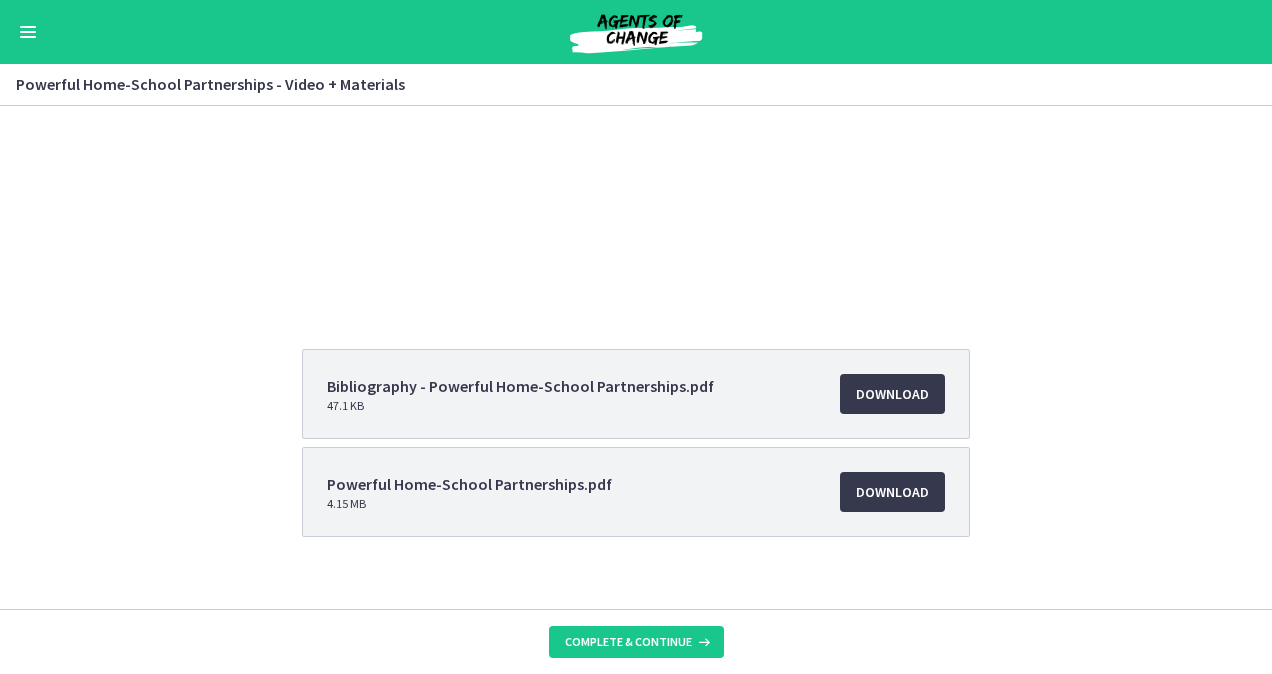 click on "Complete & continue" at bounding box center (636, 641) 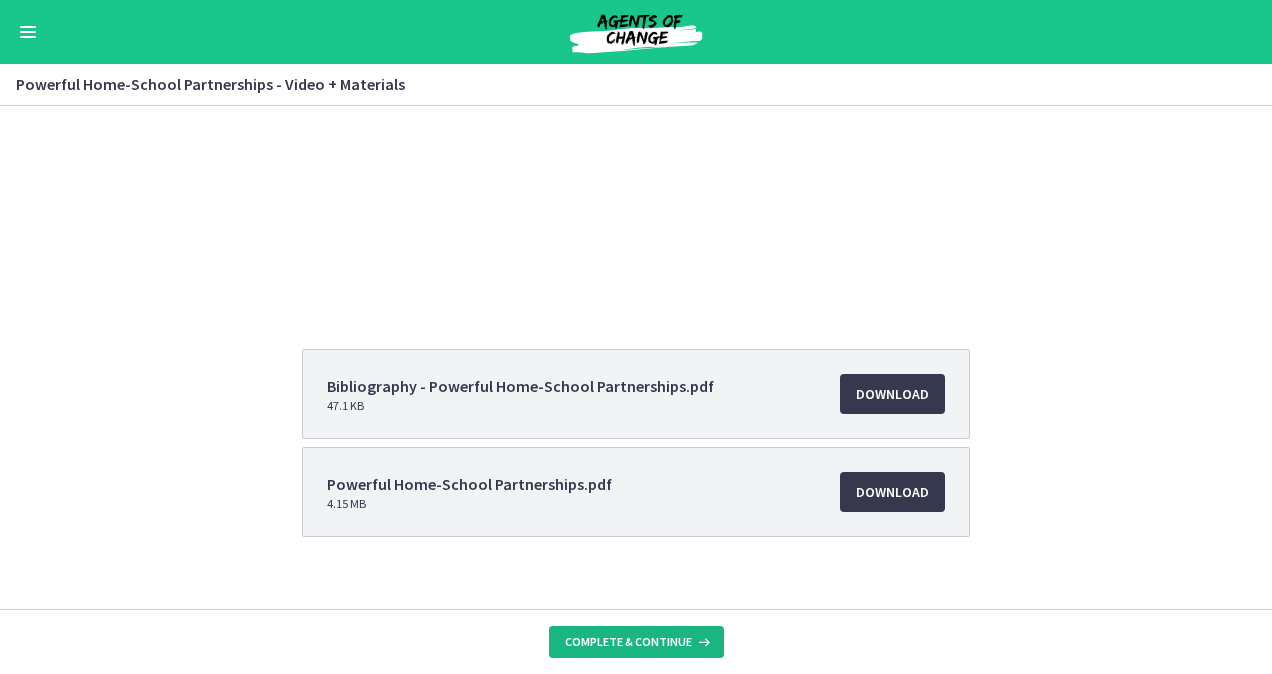 click on "Complete & continue" at bounding box center (628, 642) 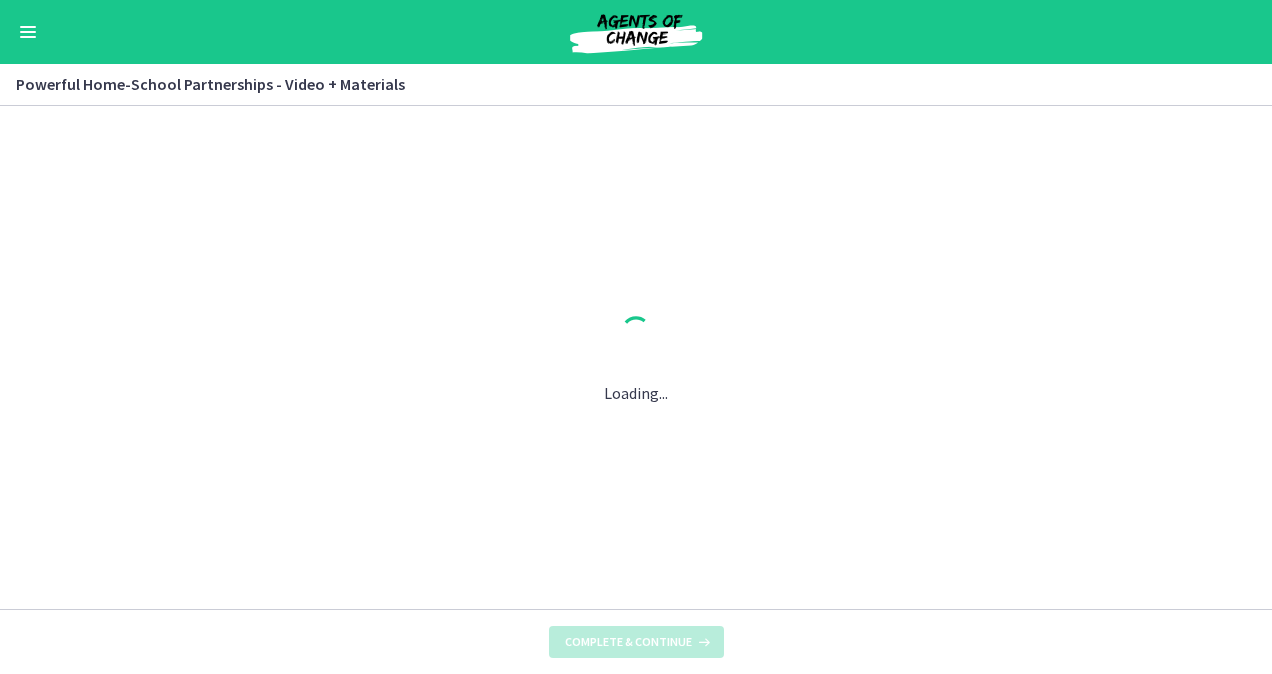 scroll, scrollTop: 0, scrollLeft: 0, axis: both 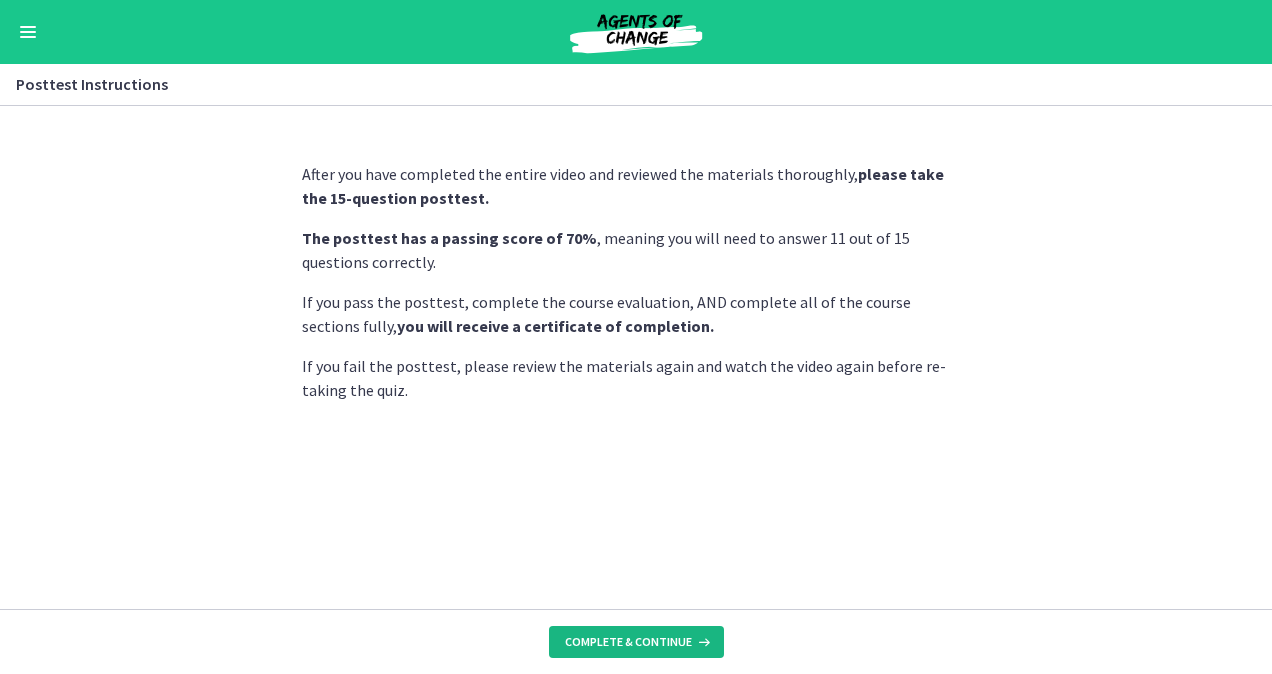 click on "Complete & continue" at bounding box center (628, 642) 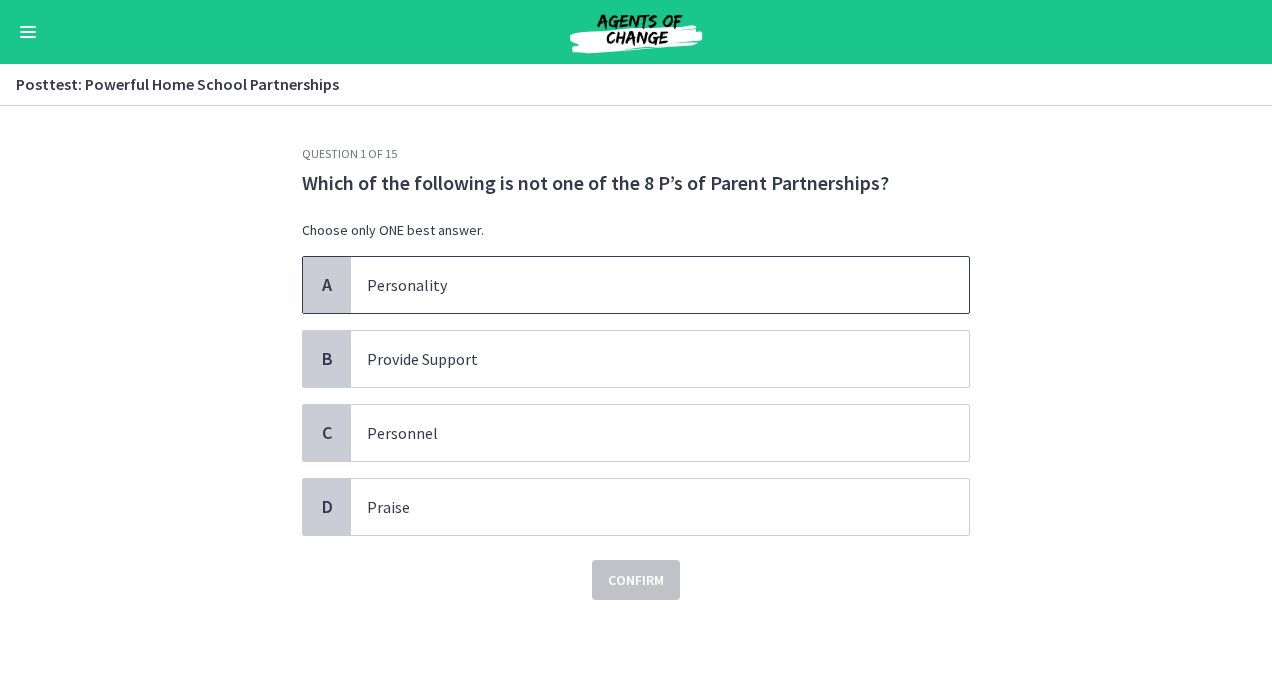click on "Personality" at bounding box center [660, 285] 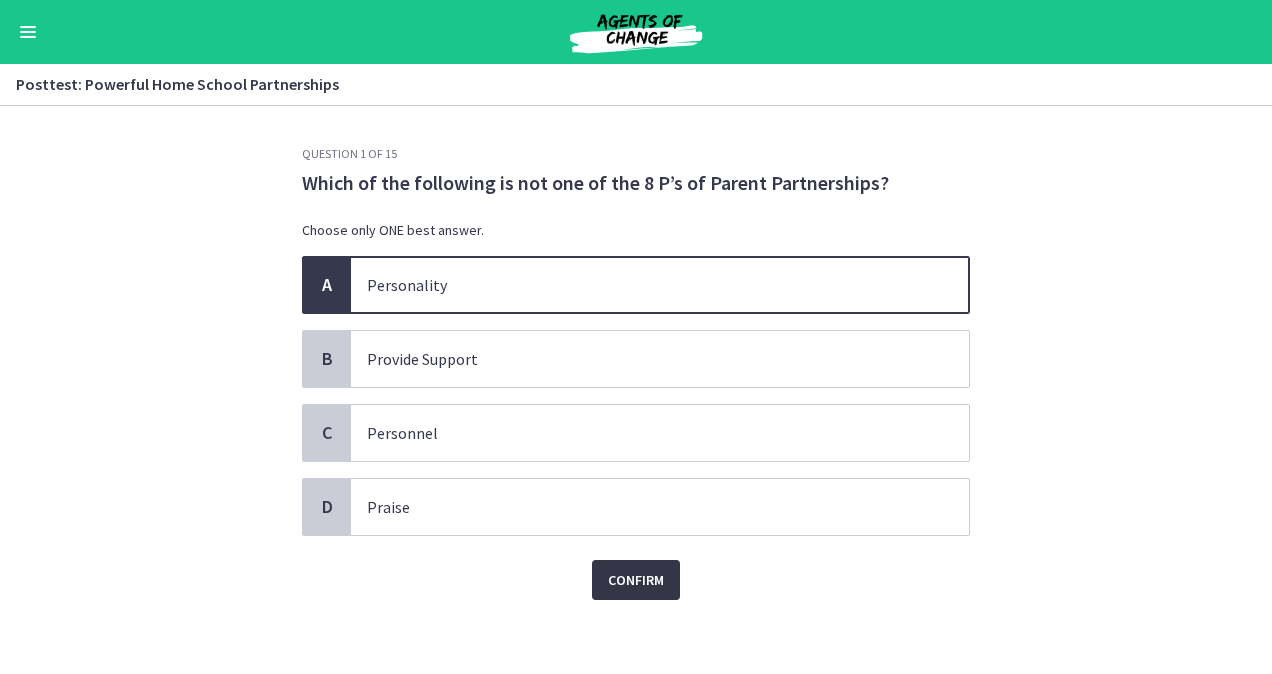 click on "Confirm" at bounding box center (636, 580) 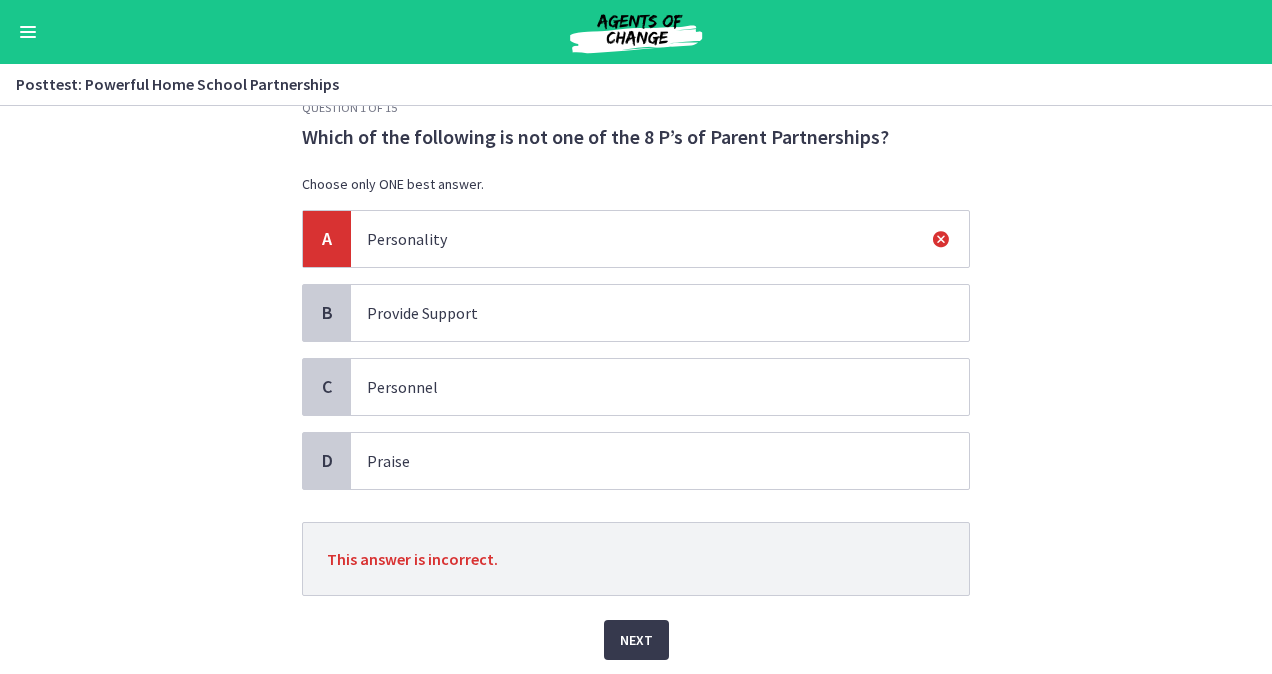 scroll, scrollTop: 38, scrollLeft: 0, axis: vertical 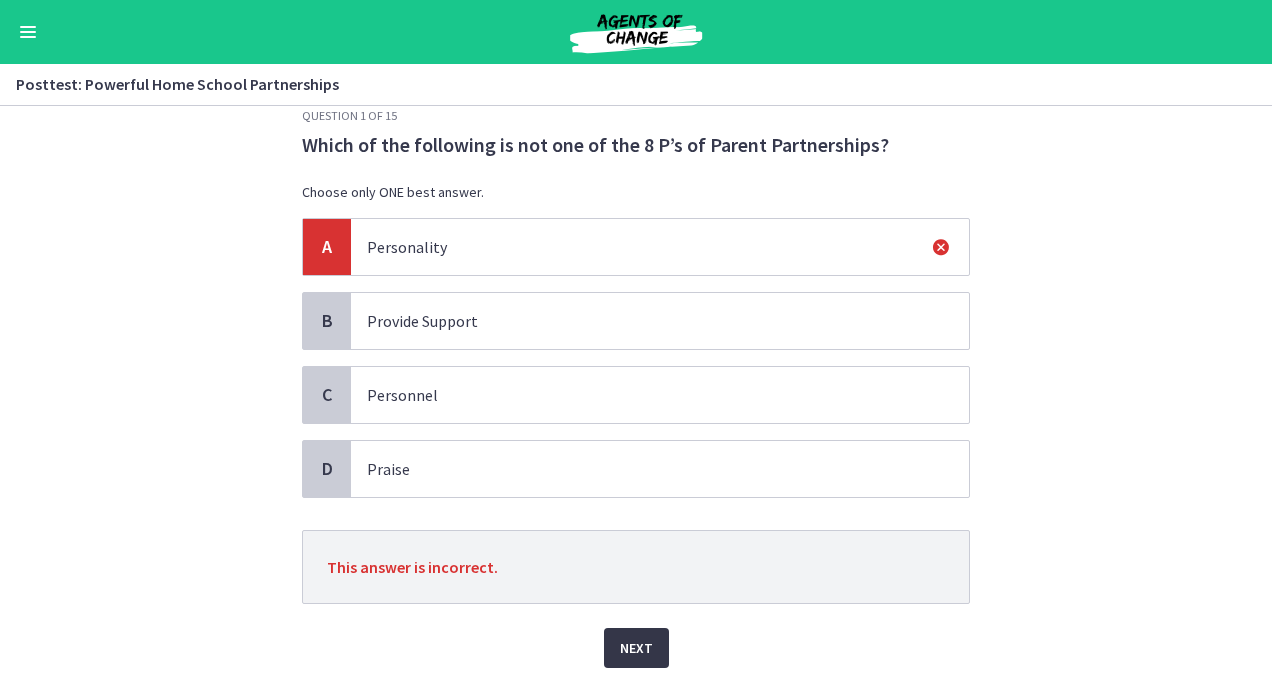 click on "Next" at bounding box center (636, 648) 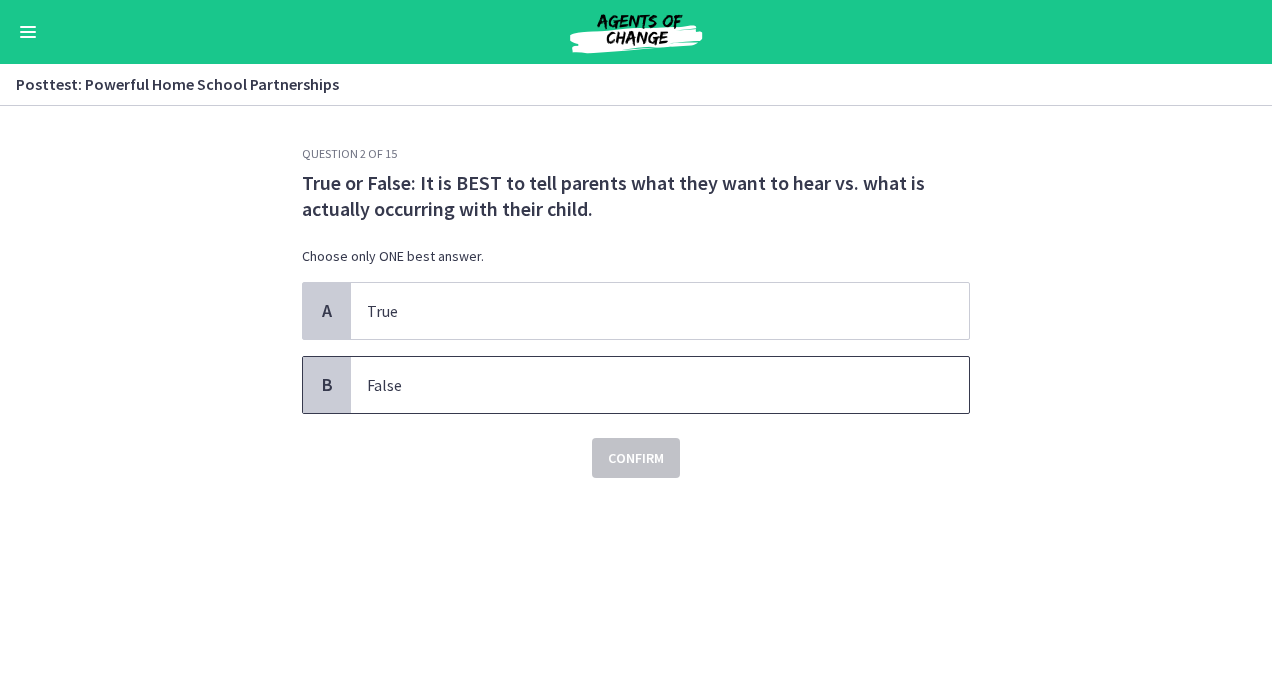 click on "False" at bounding box center (640, 385) 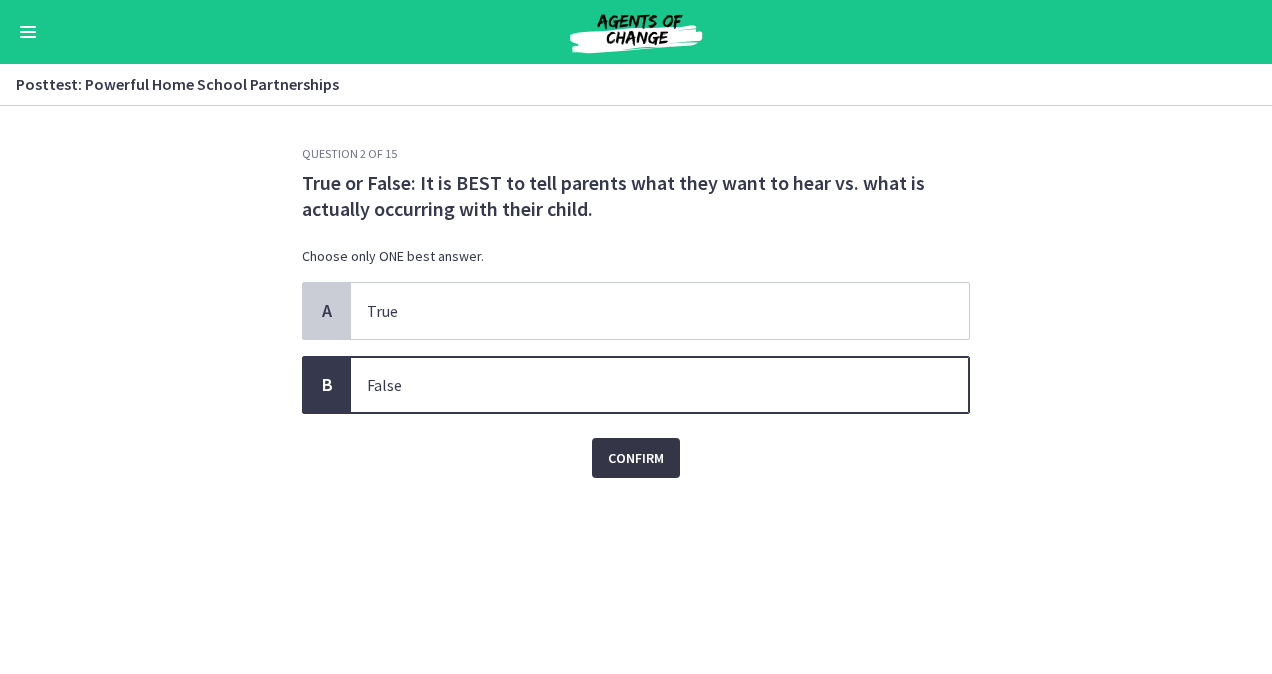 click on "Confirm" at bounding box center [636, 458] 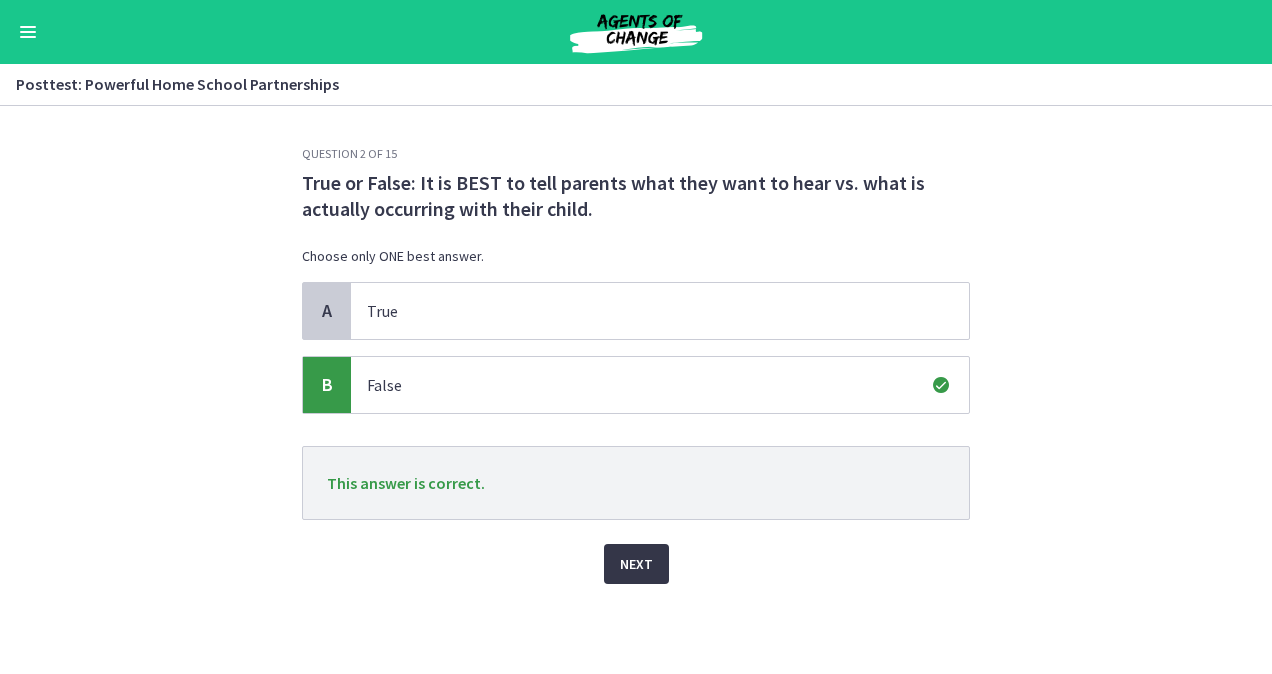 click on "Next" at bounding box center [636, 564] 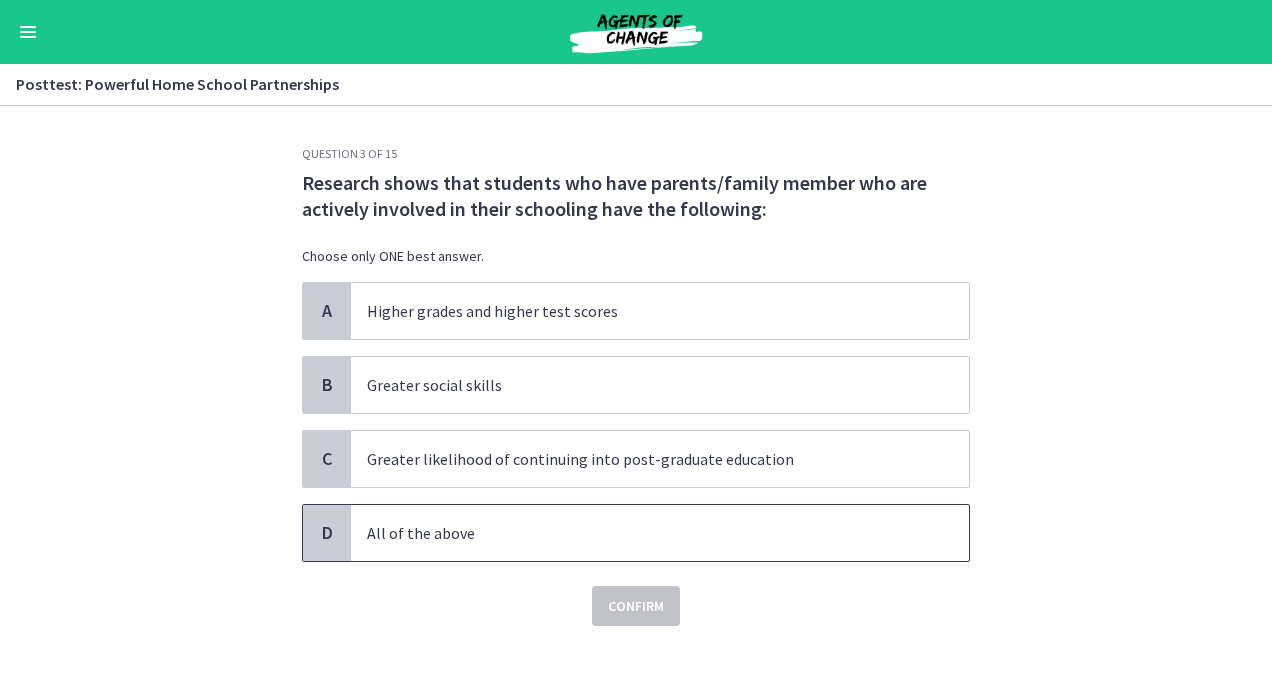 click on "All of the above" at bounding box center (660, 533) 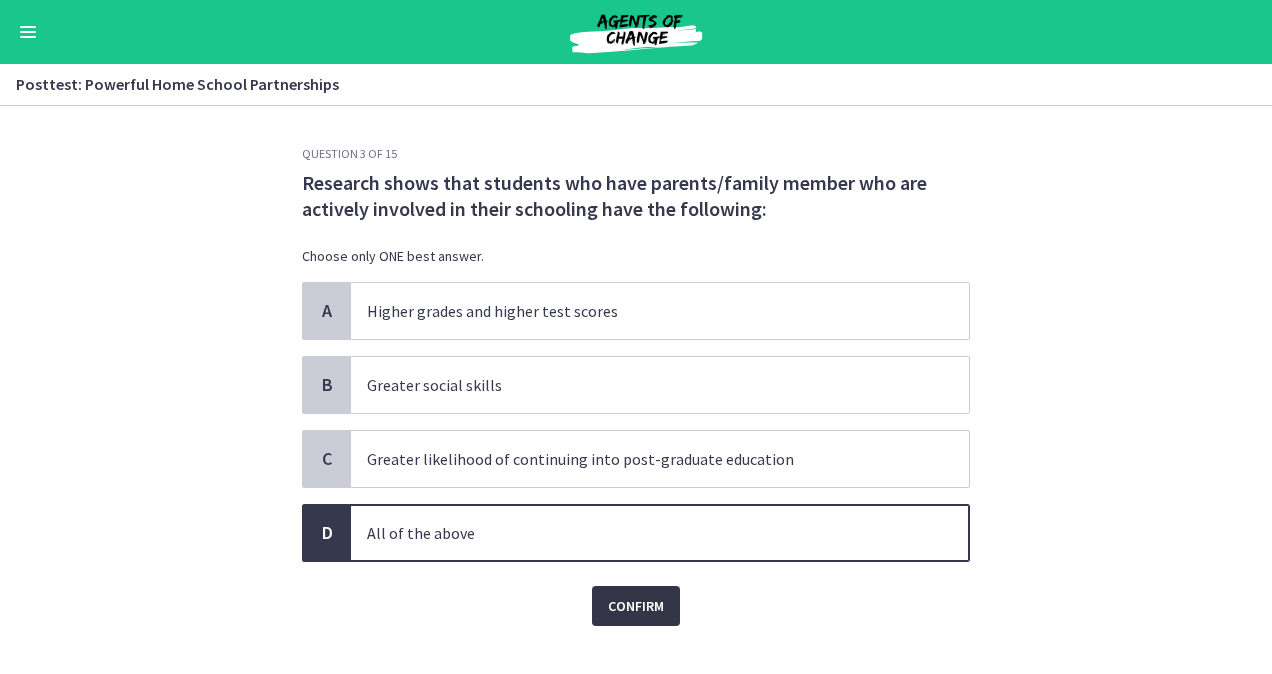 click on "Confirm" at bounding box center (636, 606) 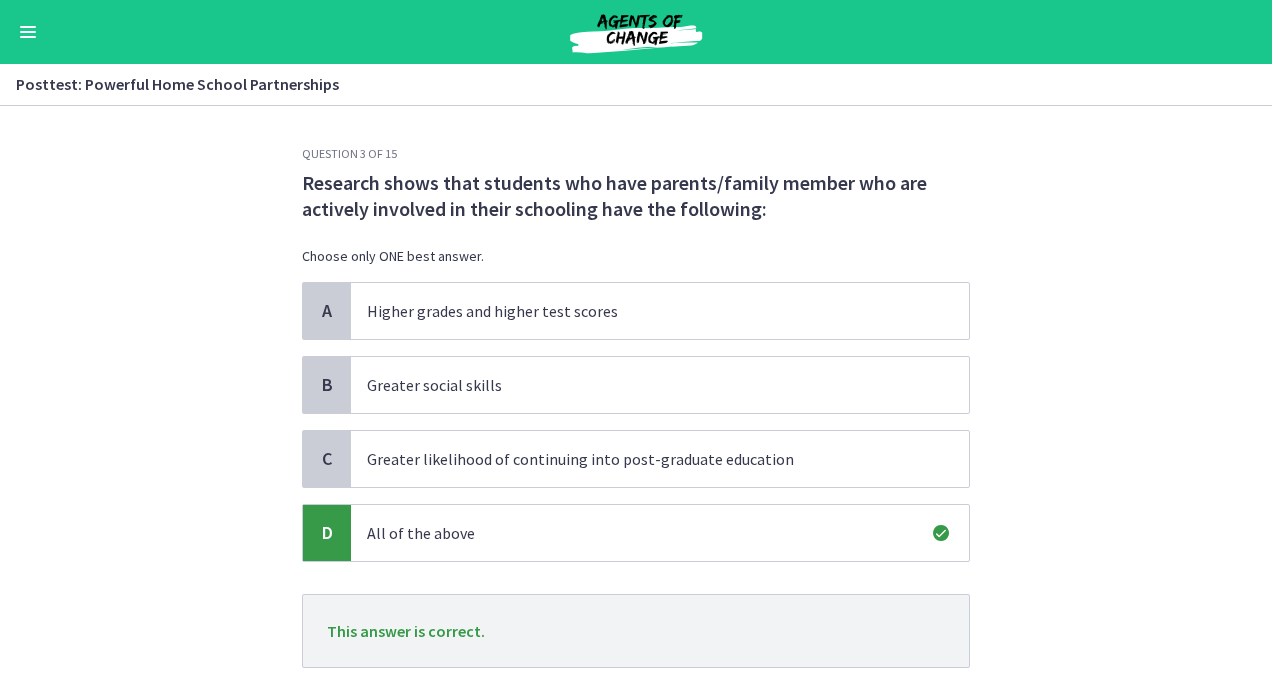 scroll, scrollTop: 134, scrollLeft: 0, axis: vertical 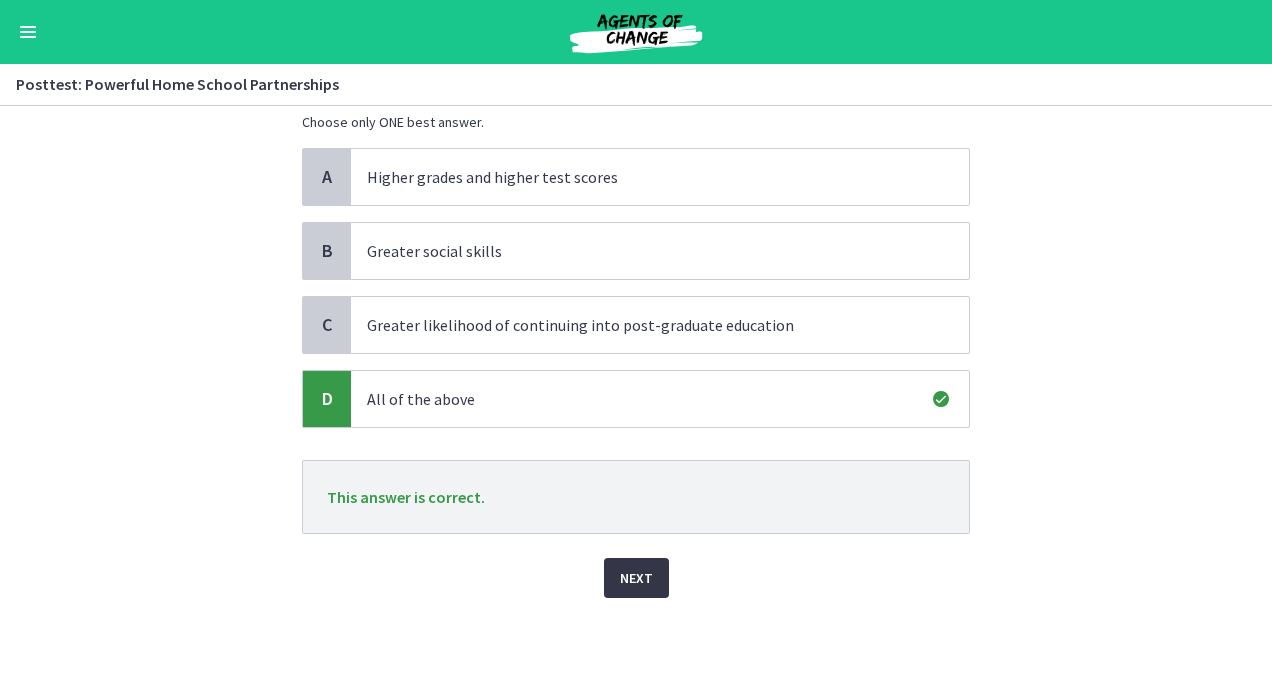 click on "Next" at bounding box center (636, 578) 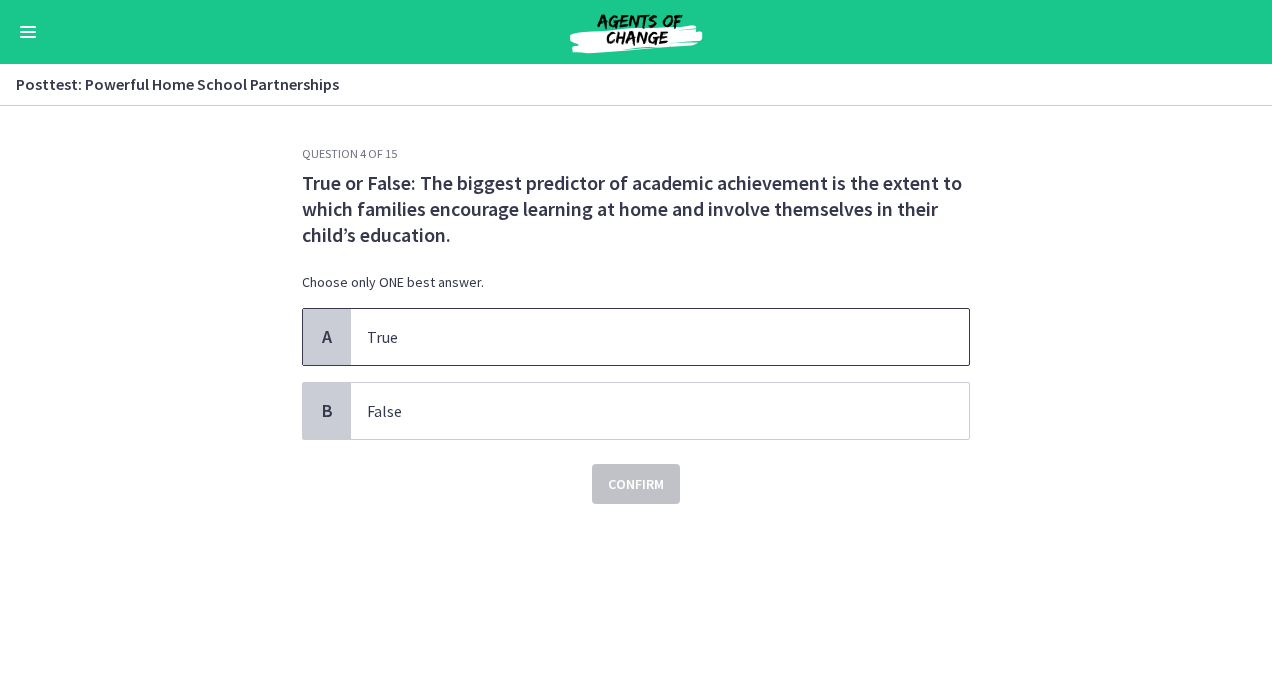 click on "True" at bounding box center (660, 337) 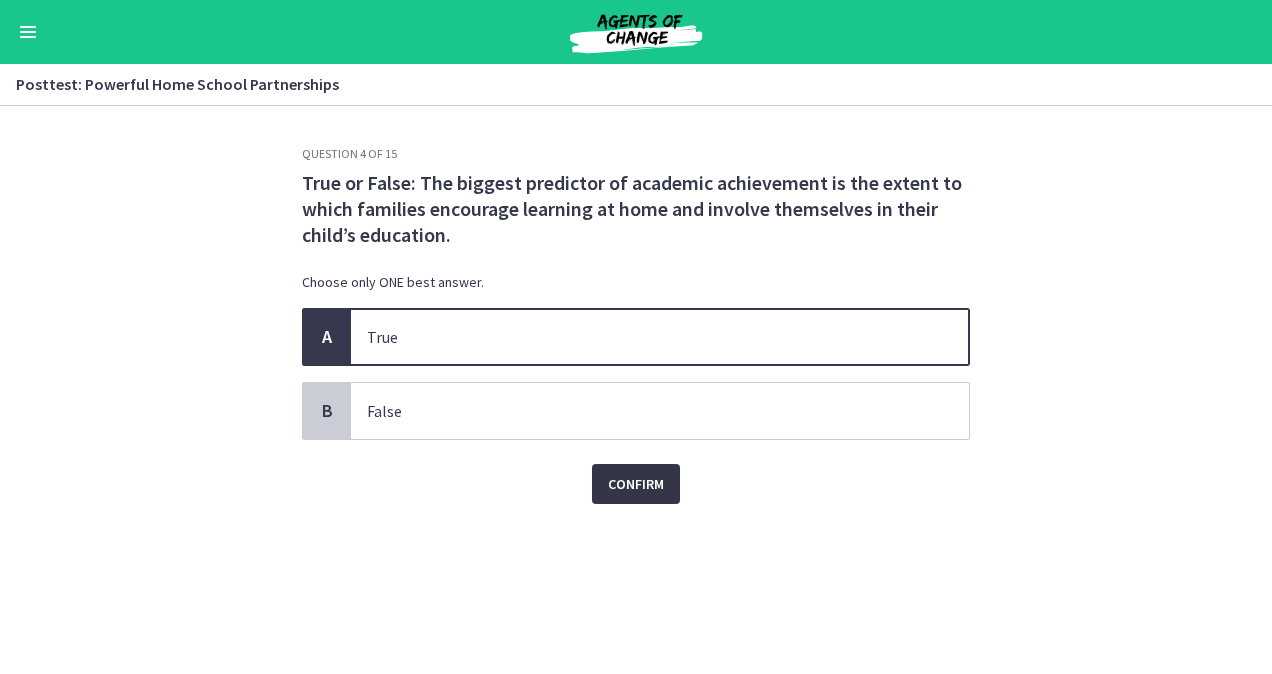 click on "Confirm" at bounding box center [636, 484] 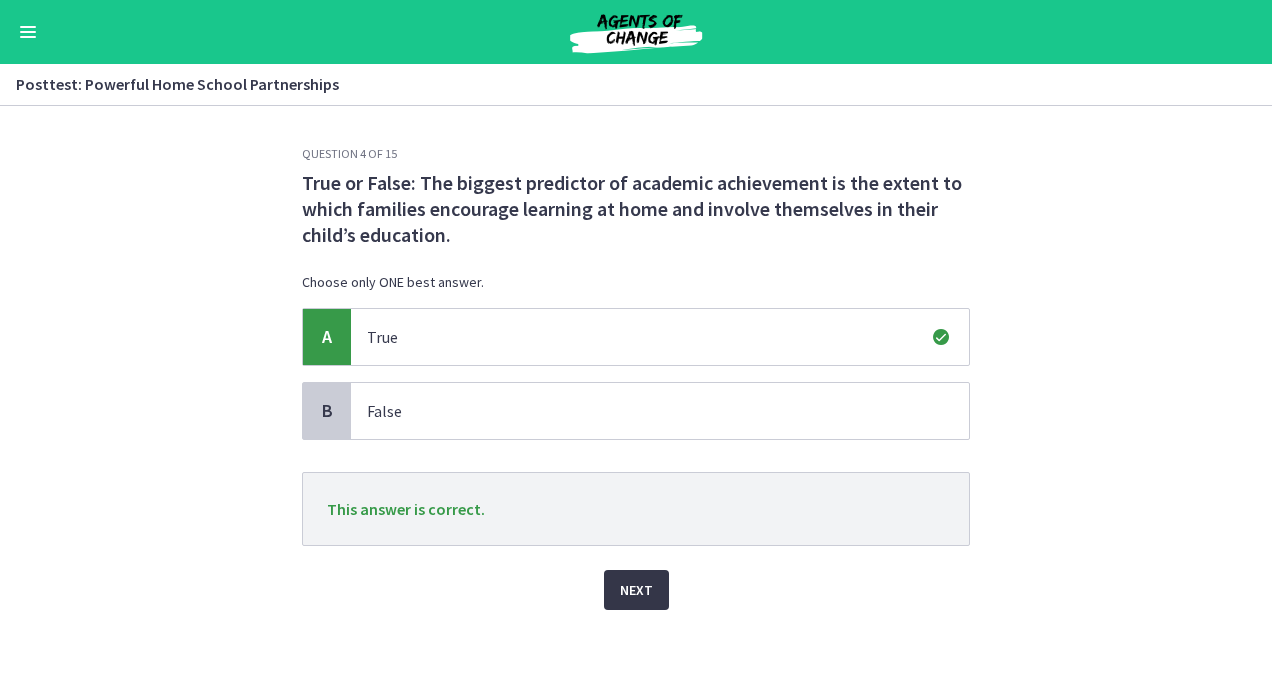 click on "Next" at bounding box center (636, 590) 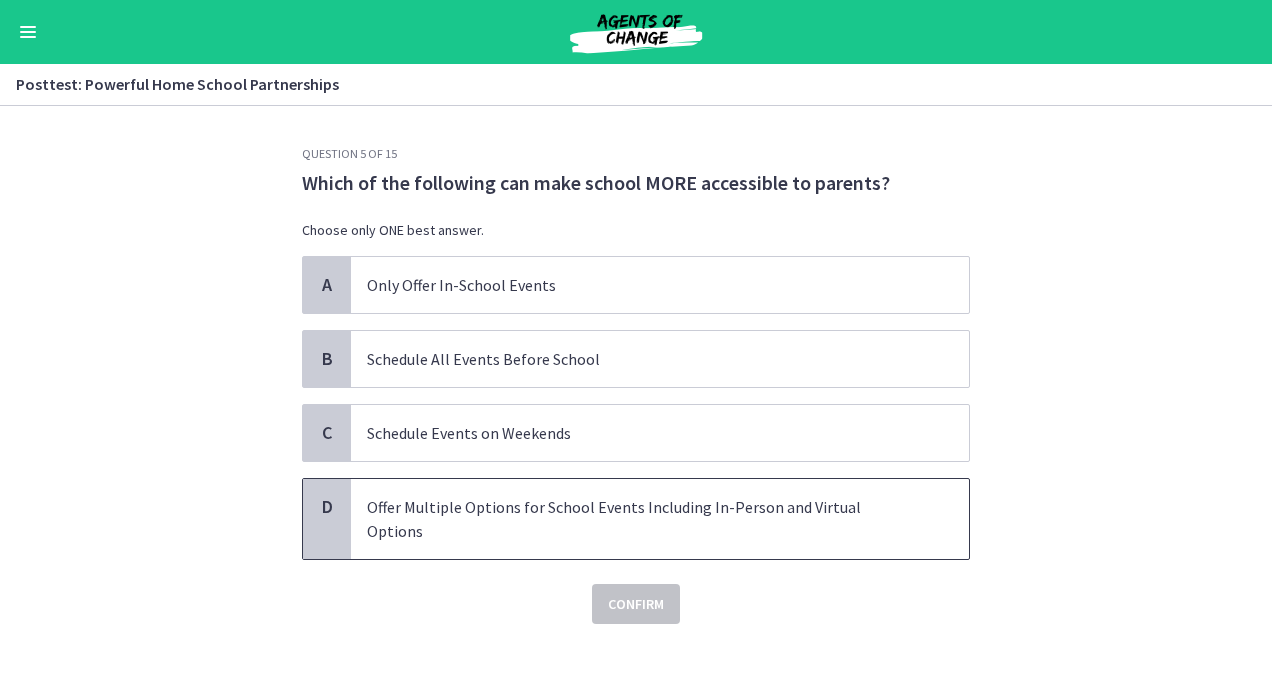 click on "Offer Multiple Options for School Events Including In-Person and Virtual Options" at bounding box center [640, 519] 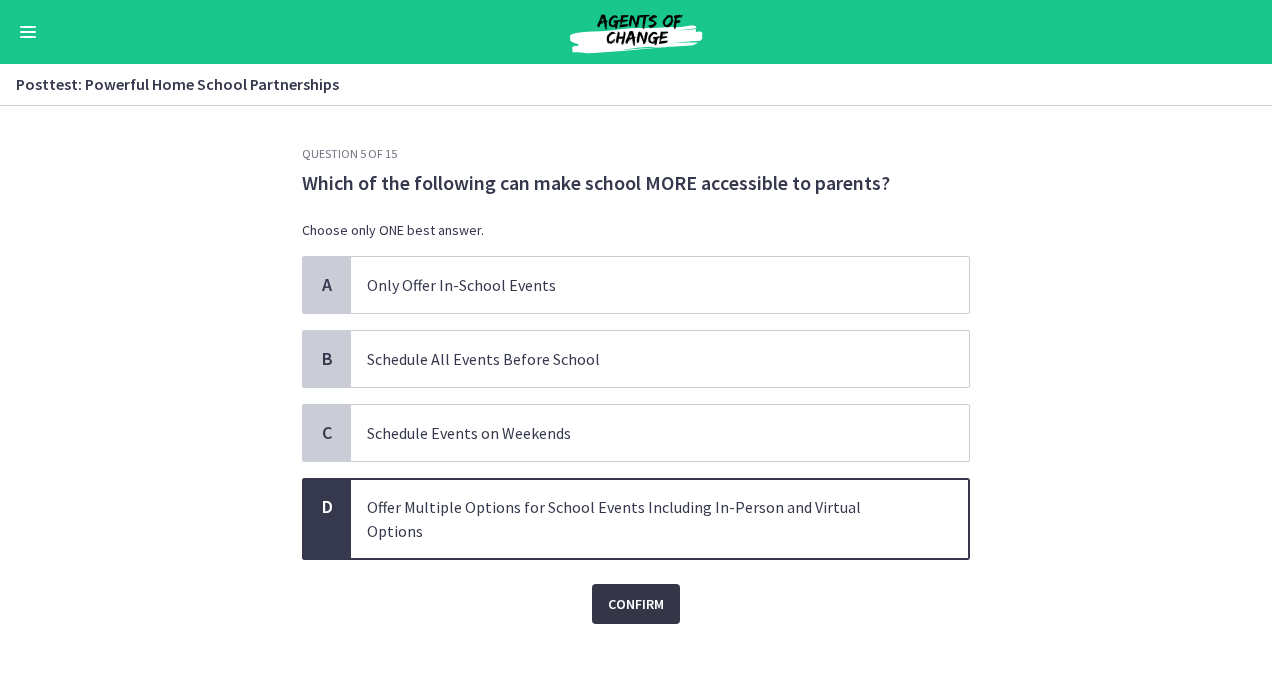click on "Confirm" at bounding box center [636, 604] 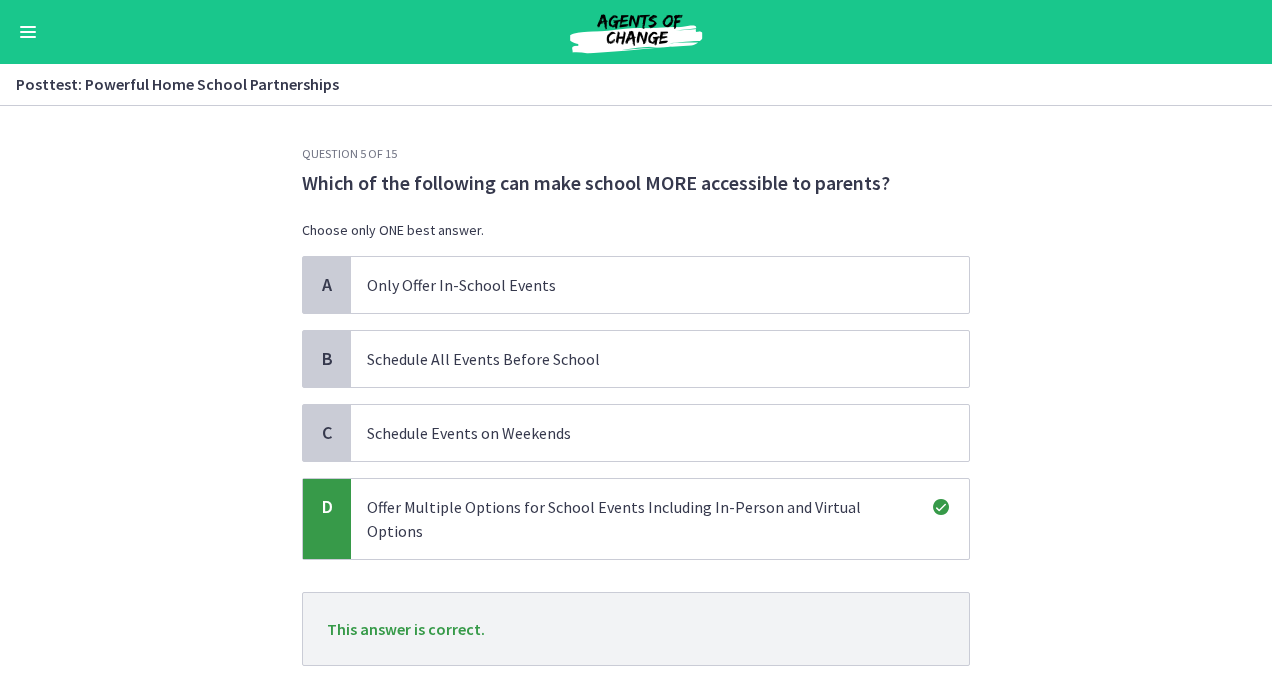 scroll, scrollTop: 108, scrollLeft: 0, axis: vertical 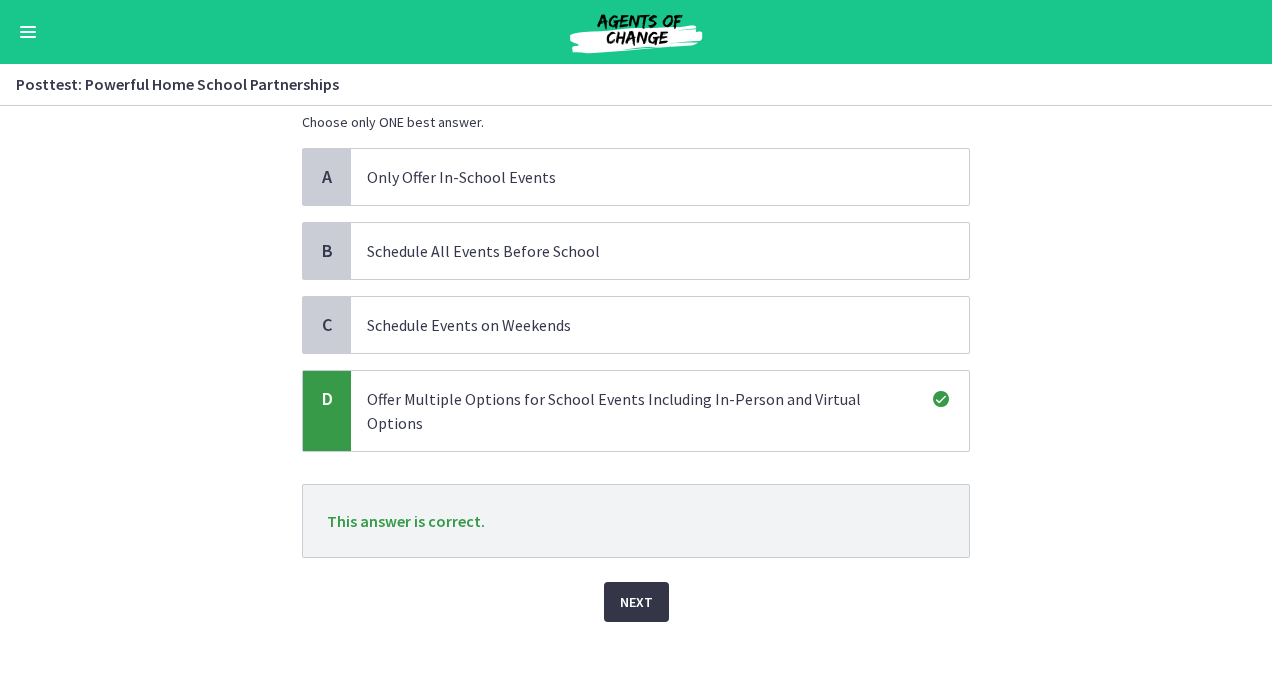 click on "Next" at bounding box center [636, 602] 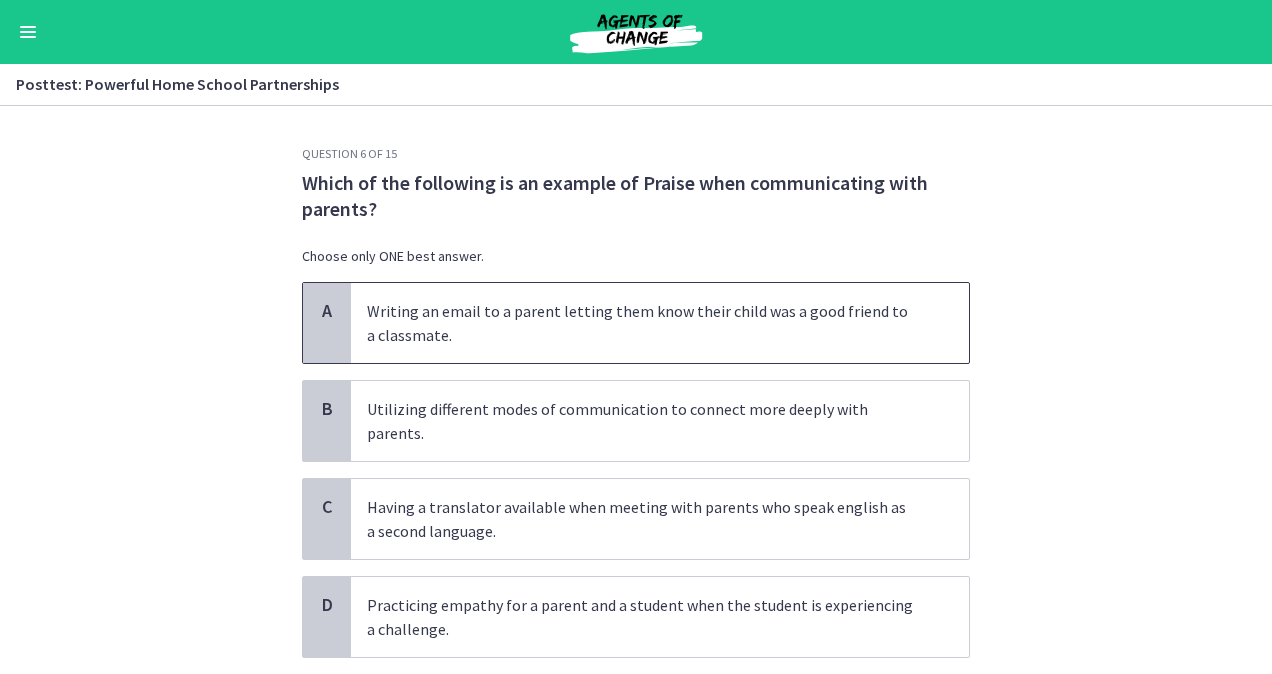 click on "Writing an email to a parent letting them know their child was a good friend to a classmate." at bounding box center (640, 323) 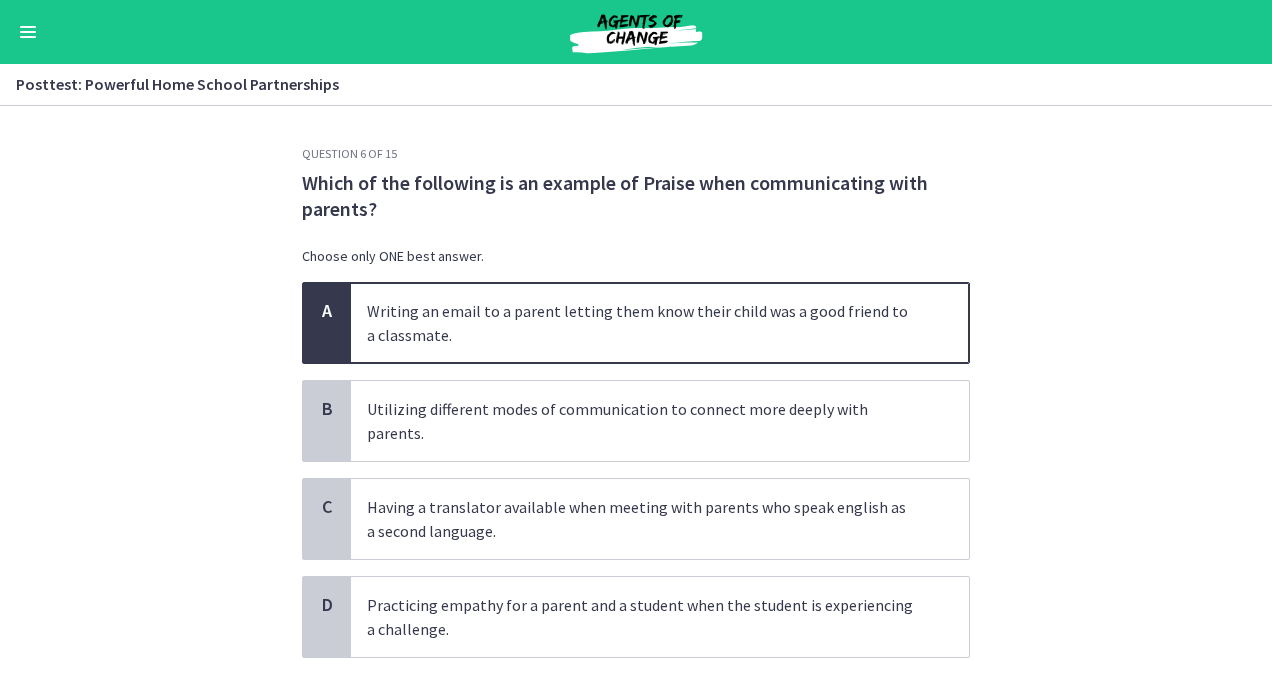 scroll, scrollTop: 101, scrollLeft: 0, axis: vertical 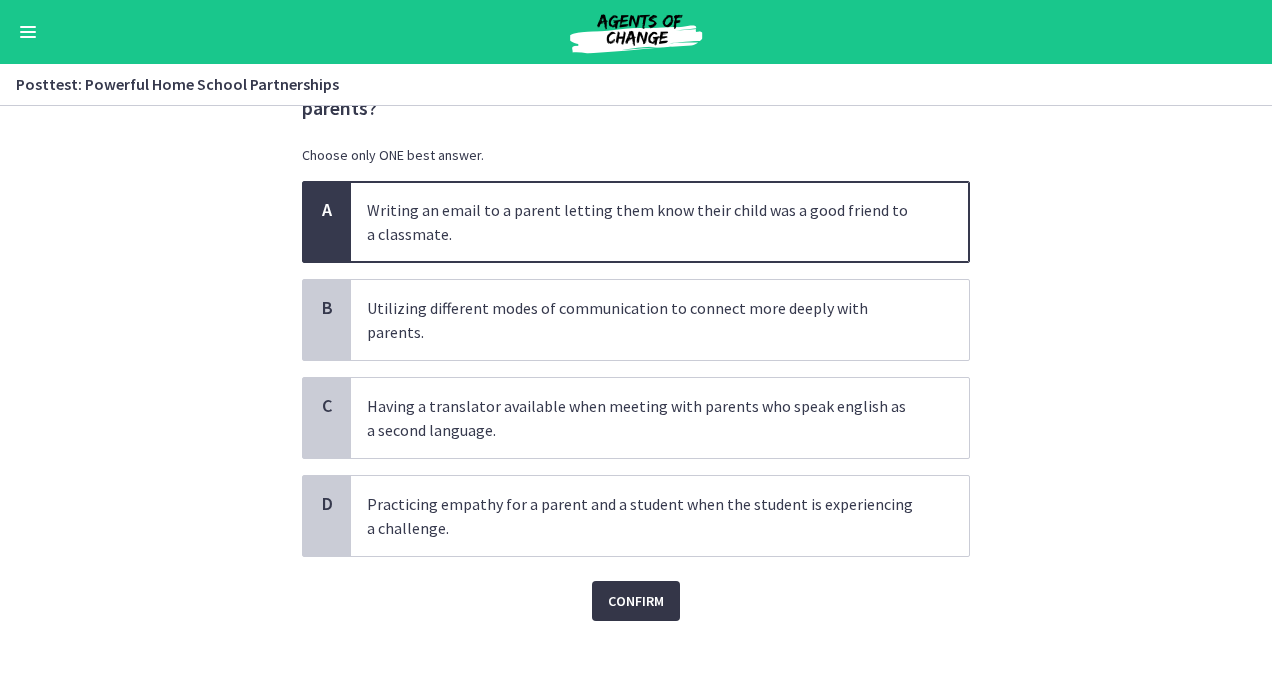 click on "Confirm" at bounding box center [636, 601] 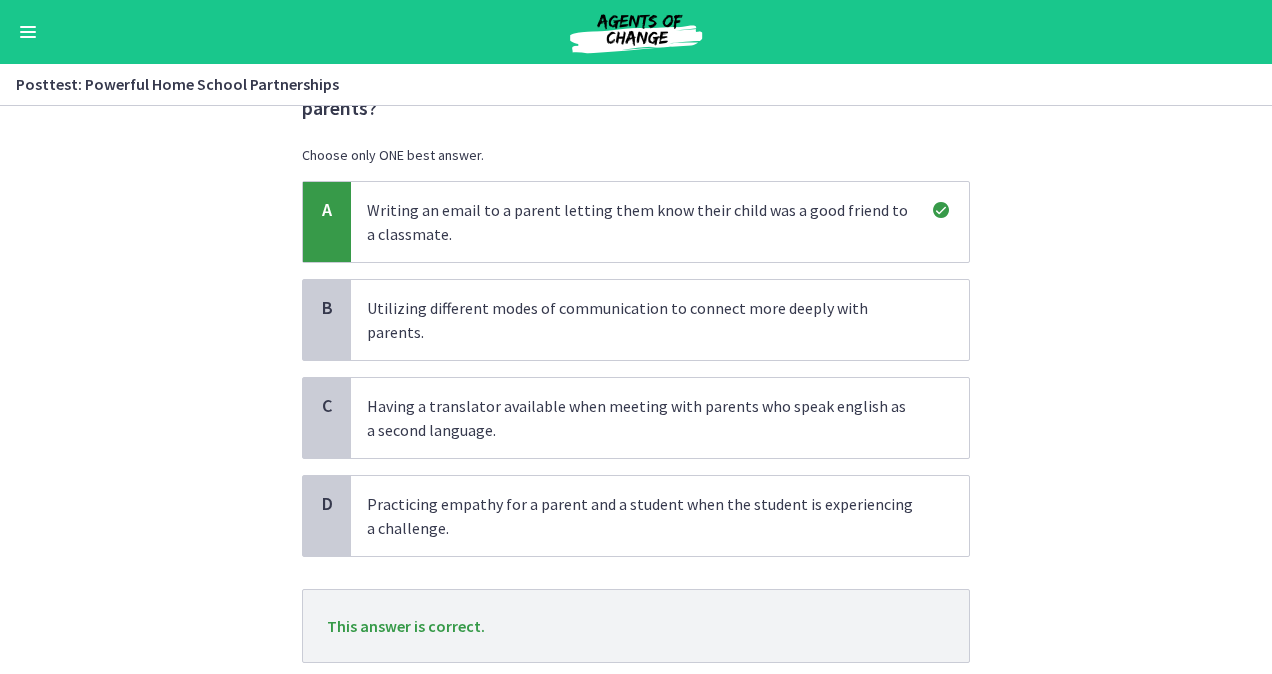 scroll, scrollTop: 206, scrollLeft: 0, axis: vertical 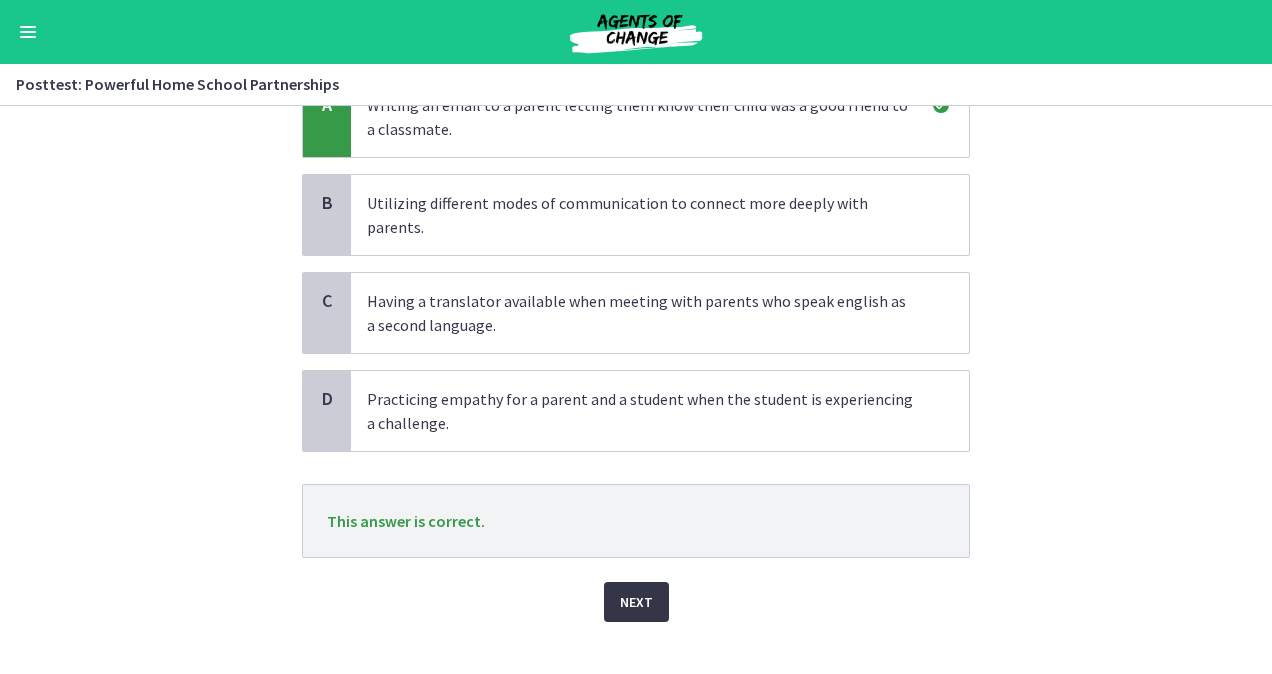 click on "Next" at bounding box center [636, 602] 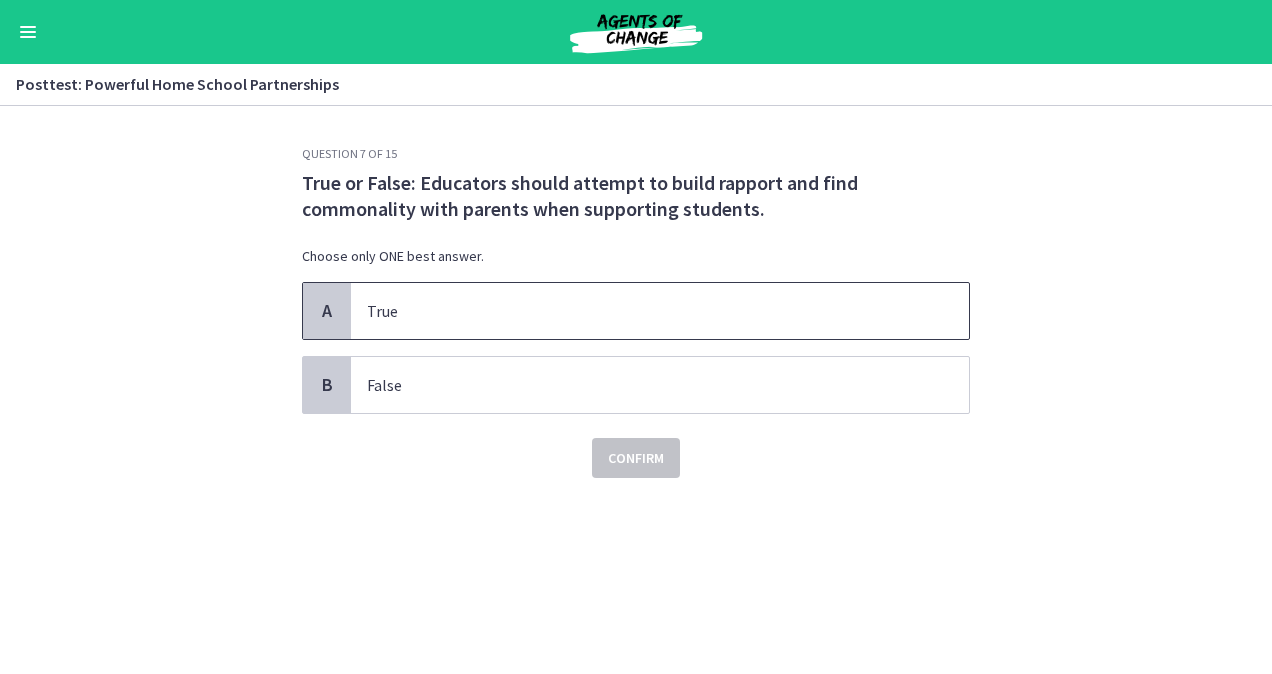 click on "True" at bounding box center [660, 311] 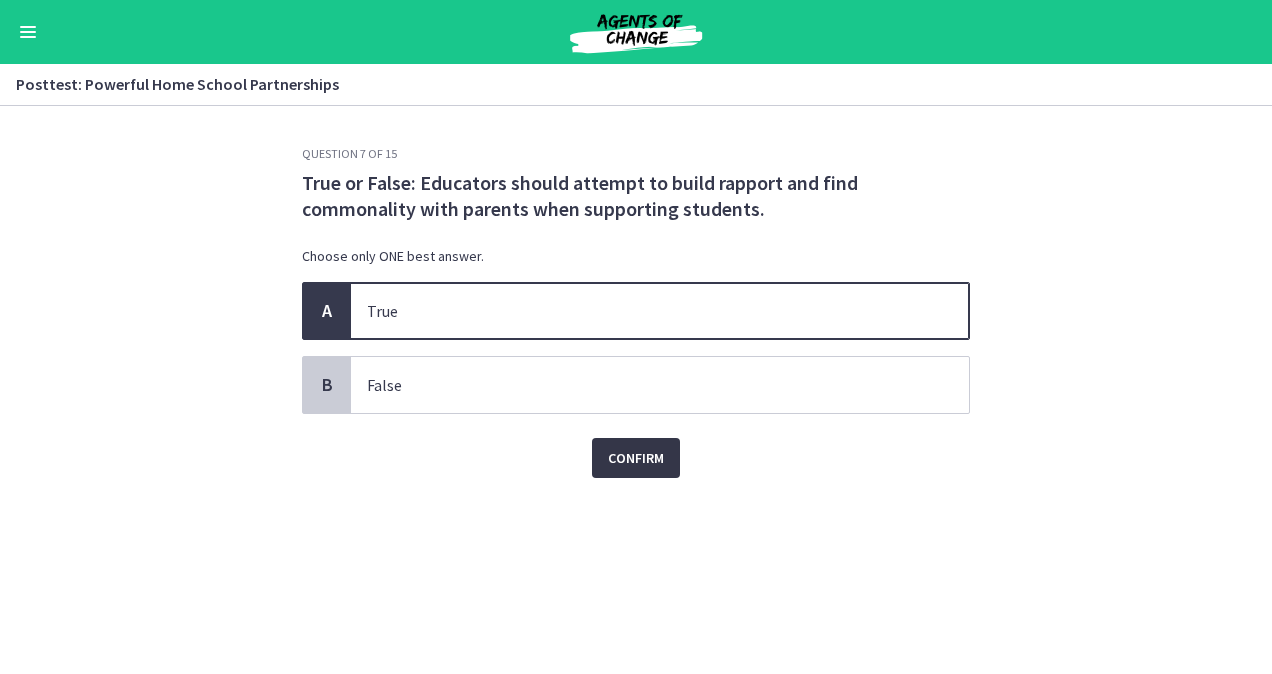 click on "Confirm" at bounding box center (636, 458) 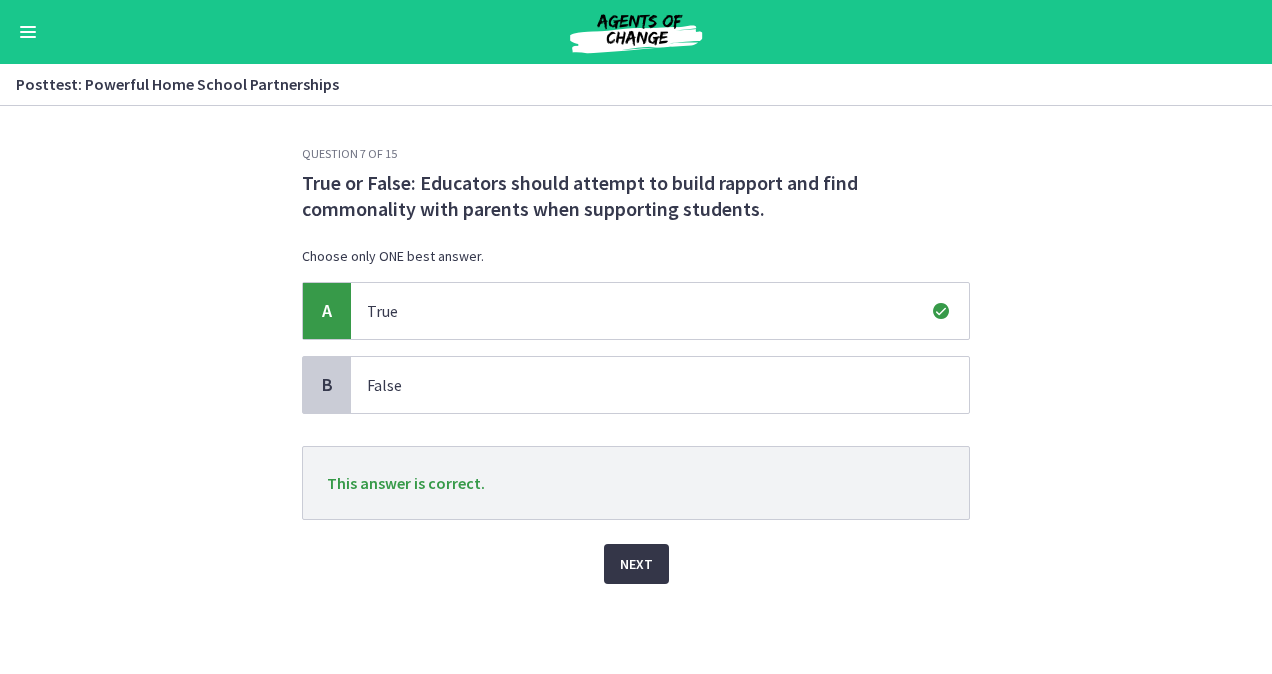 click on "Next" at bounding box center (636, 564) 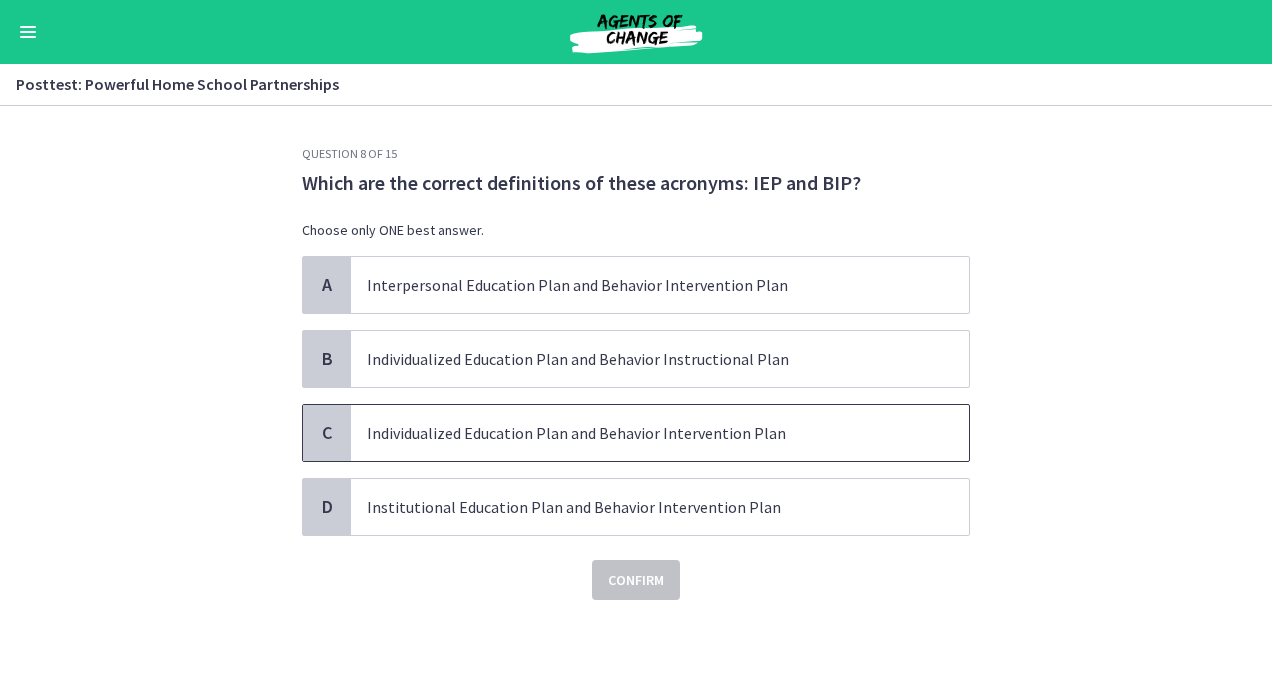 click on "Individualized Education Plan and Behavior Intervention Plan" at bounding box center (640, 433) 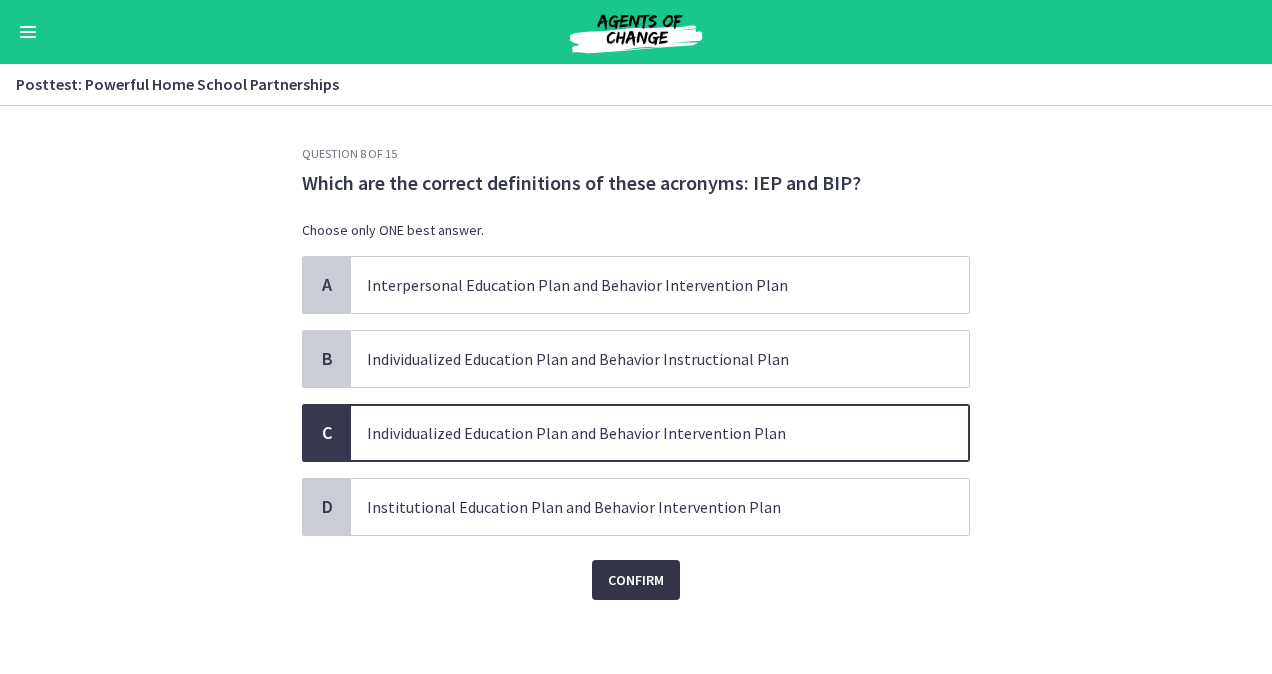 click on "Confirm" at bounding box center [636, 580] 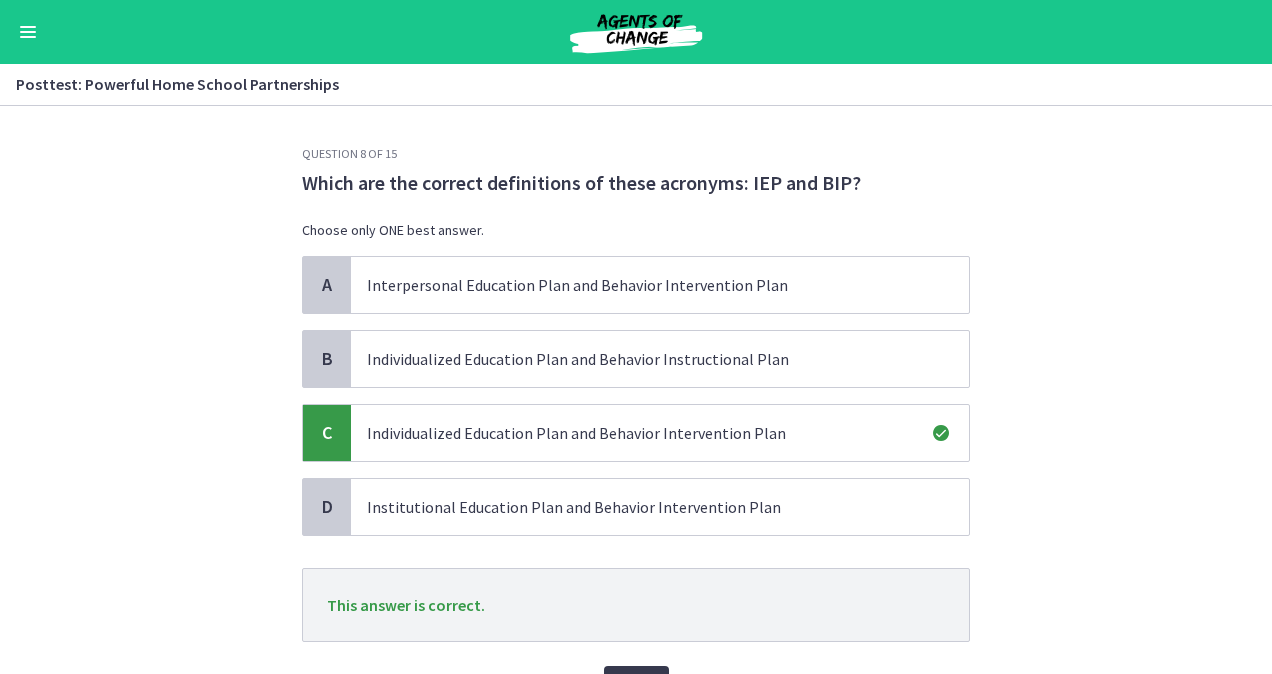 scroll, scrollTop: 108, scrollLeft: 0, axis: vertical 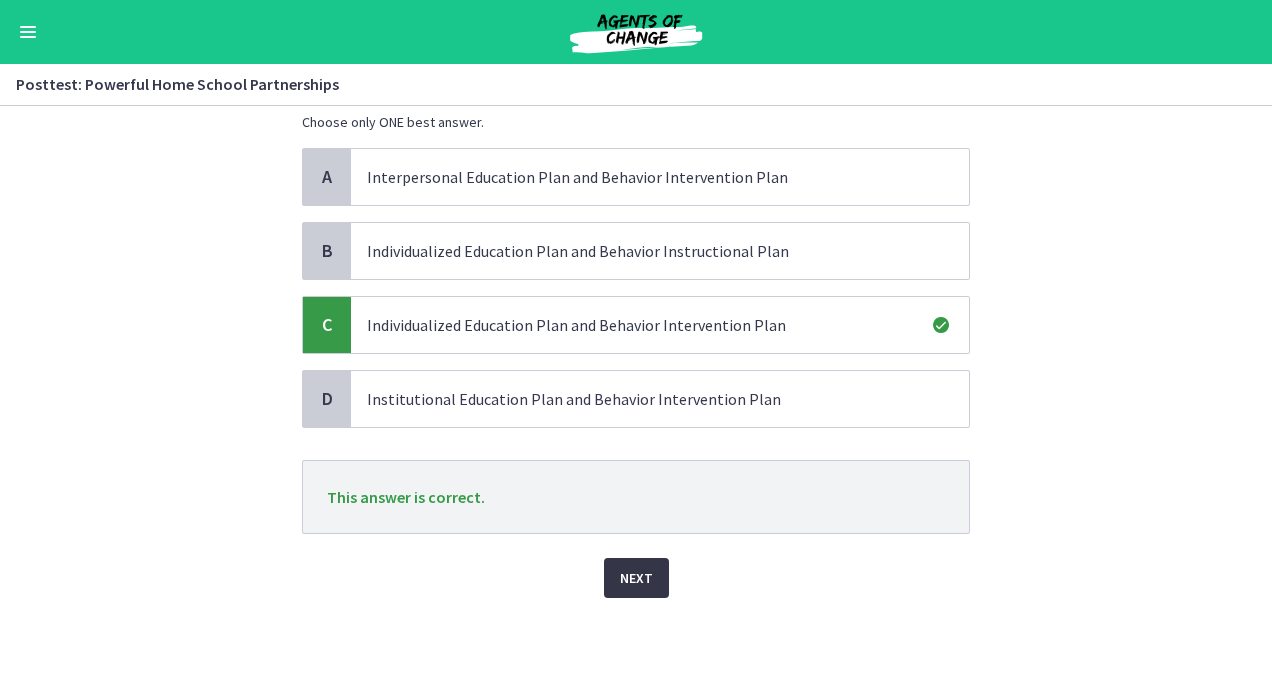 click on "Next" at bounding box center [636, 578] 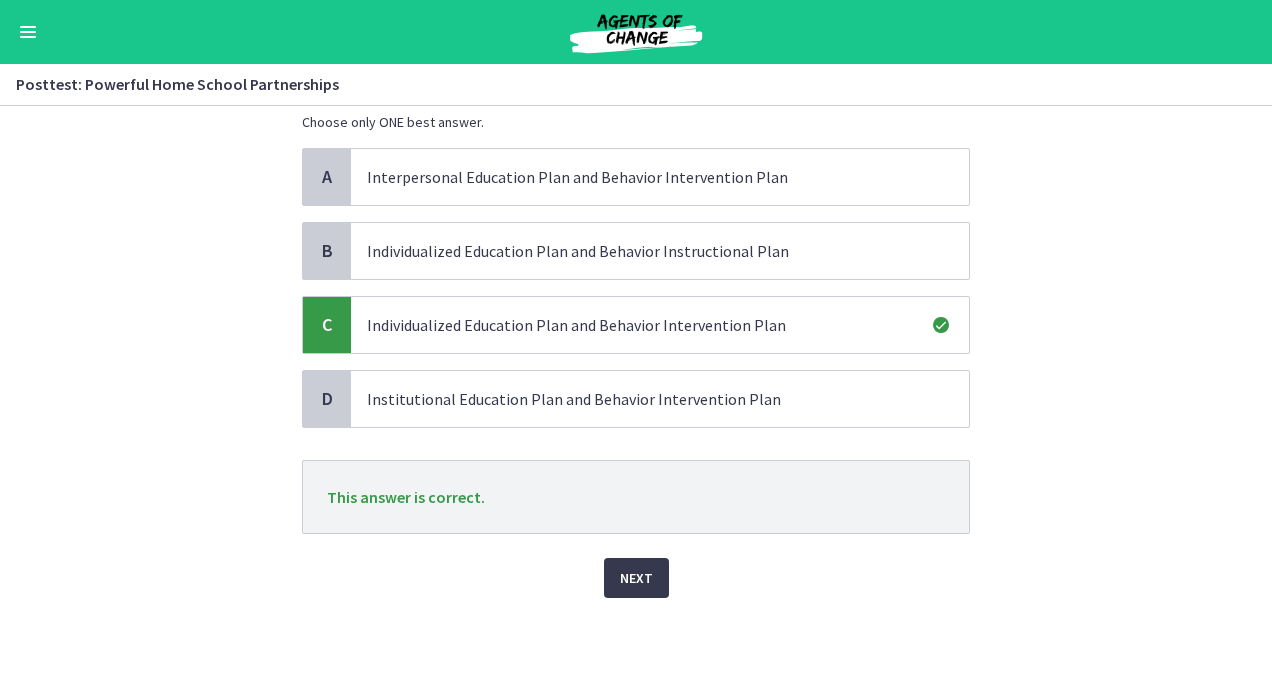 scroll, scrollTop: 0, scrollLeft: 0, axis: both 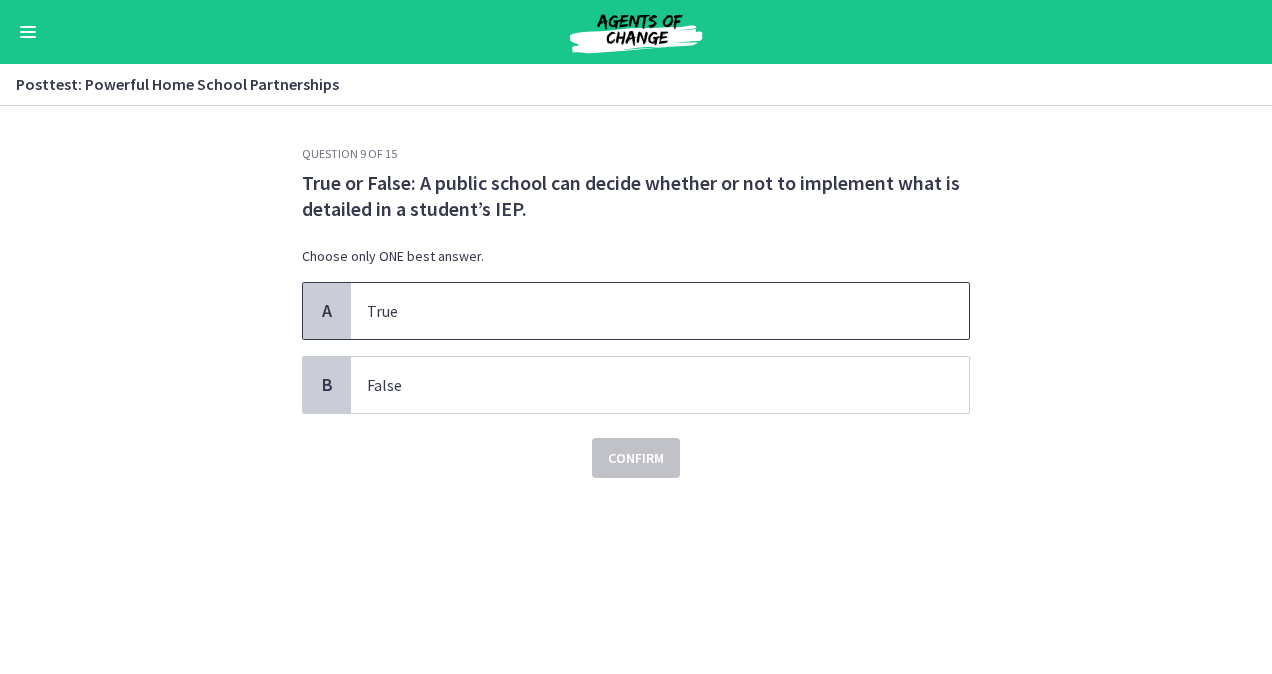 click on "True" at bounding box center [640, 311] 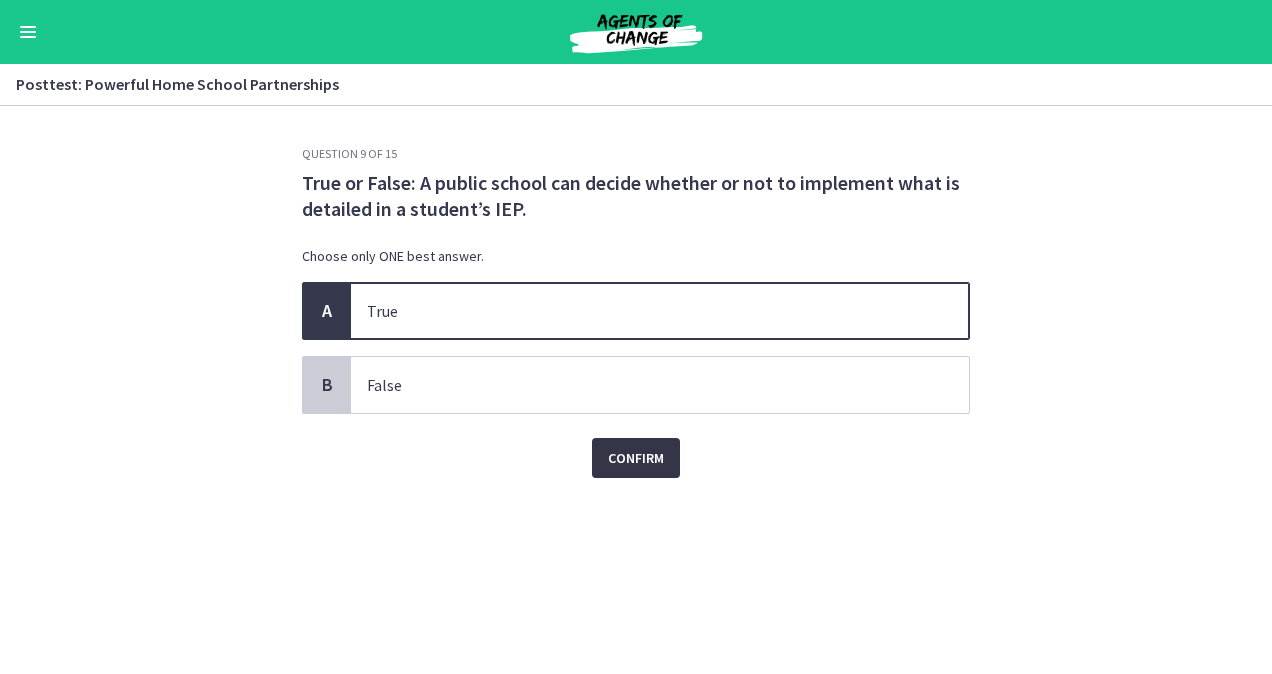 click on "Confirm" at bounding box center (636, 458) 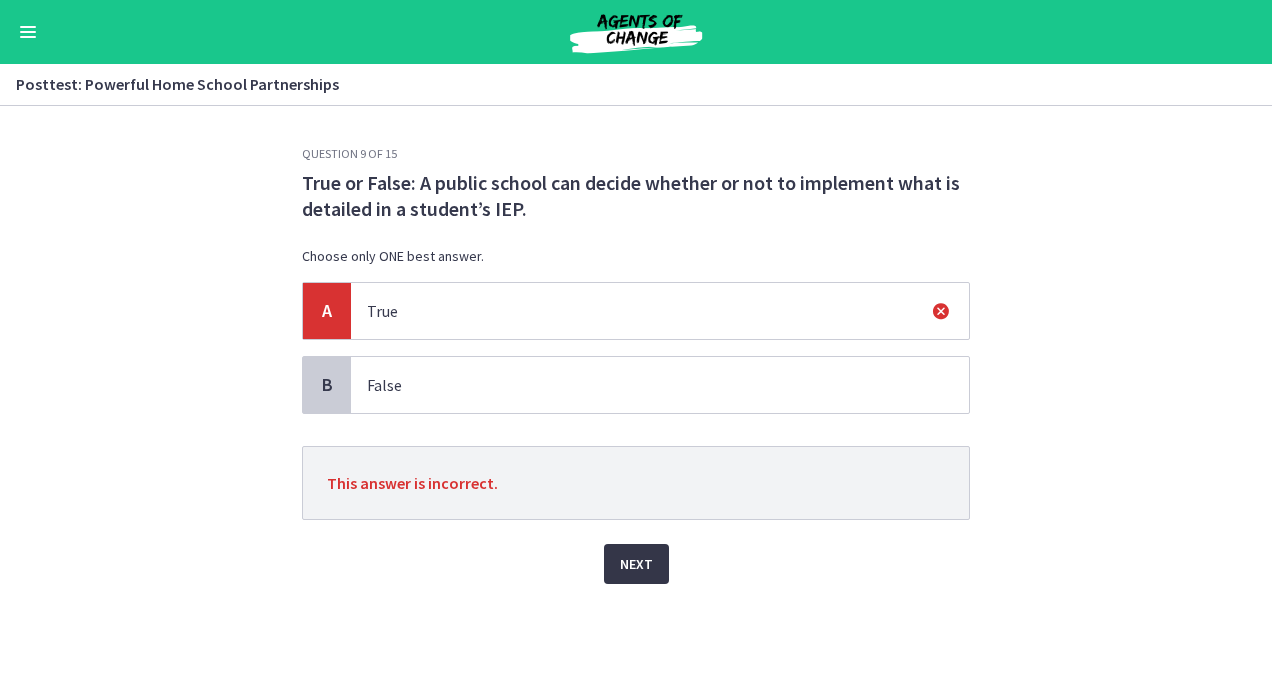 click on "Next" at bounding box center (636, 564) 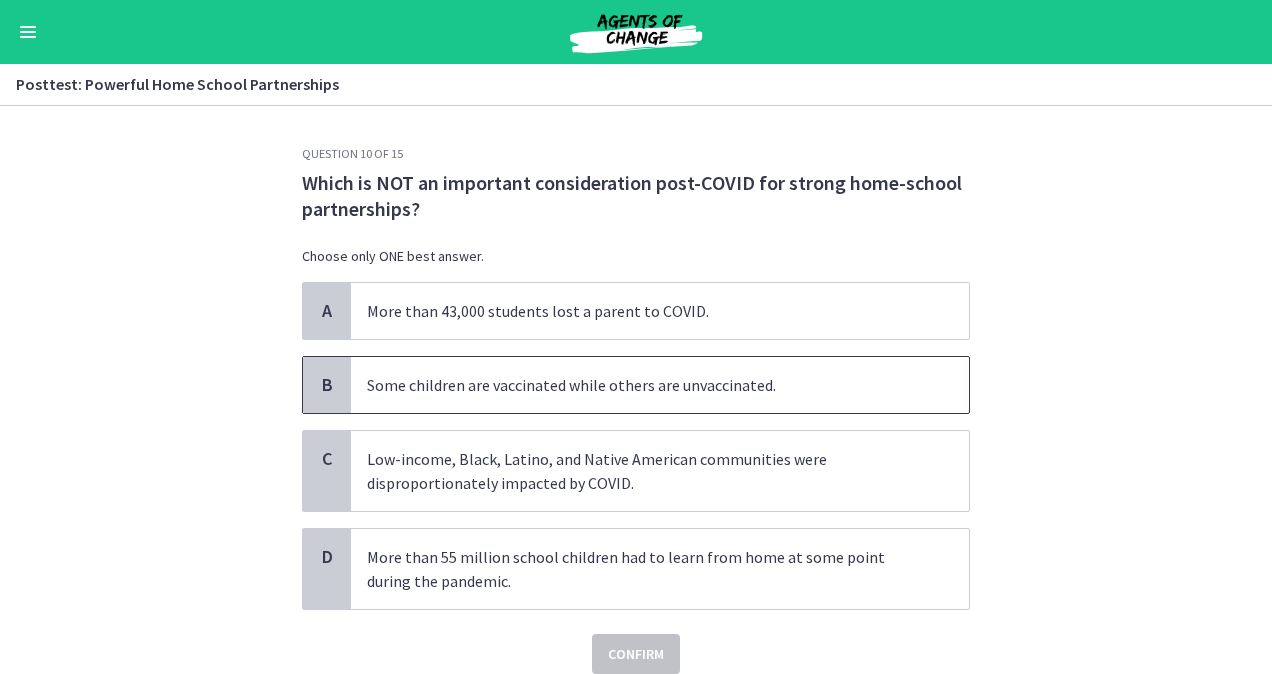 click on "Some children are vaccinated while others are unvaccinated." at bounding box center (640, 385) 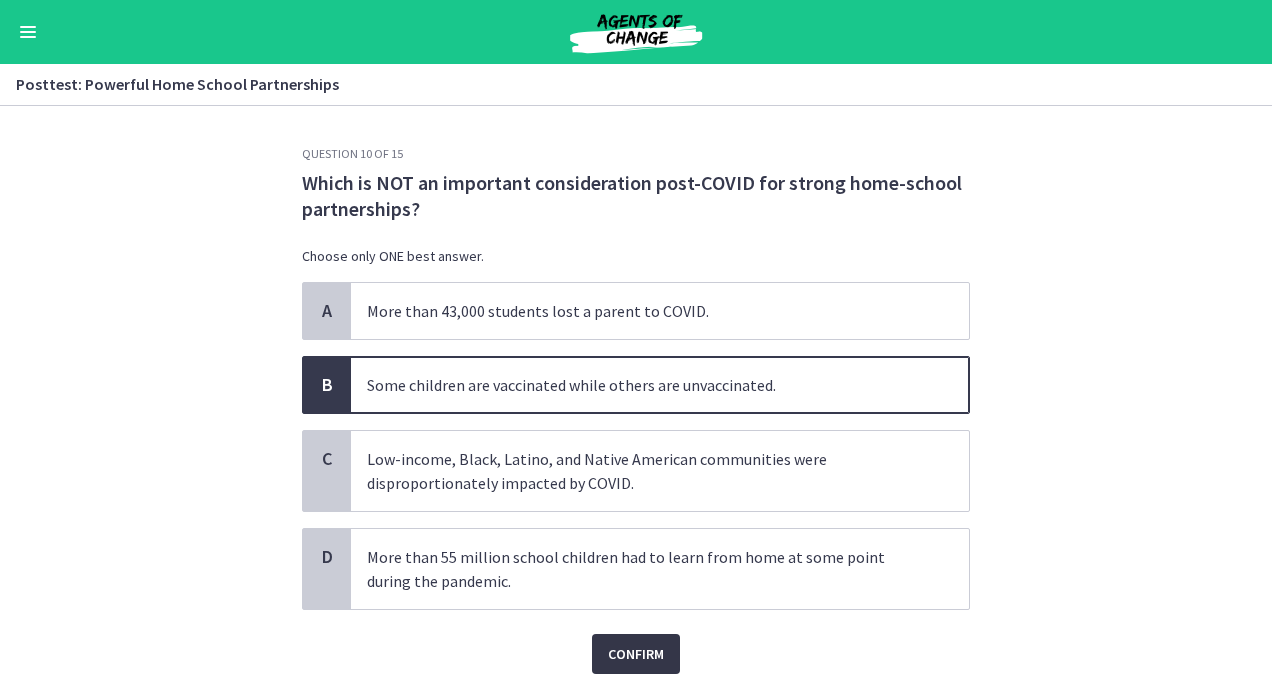 click on "Confirm" at bounding box center (636, 654) 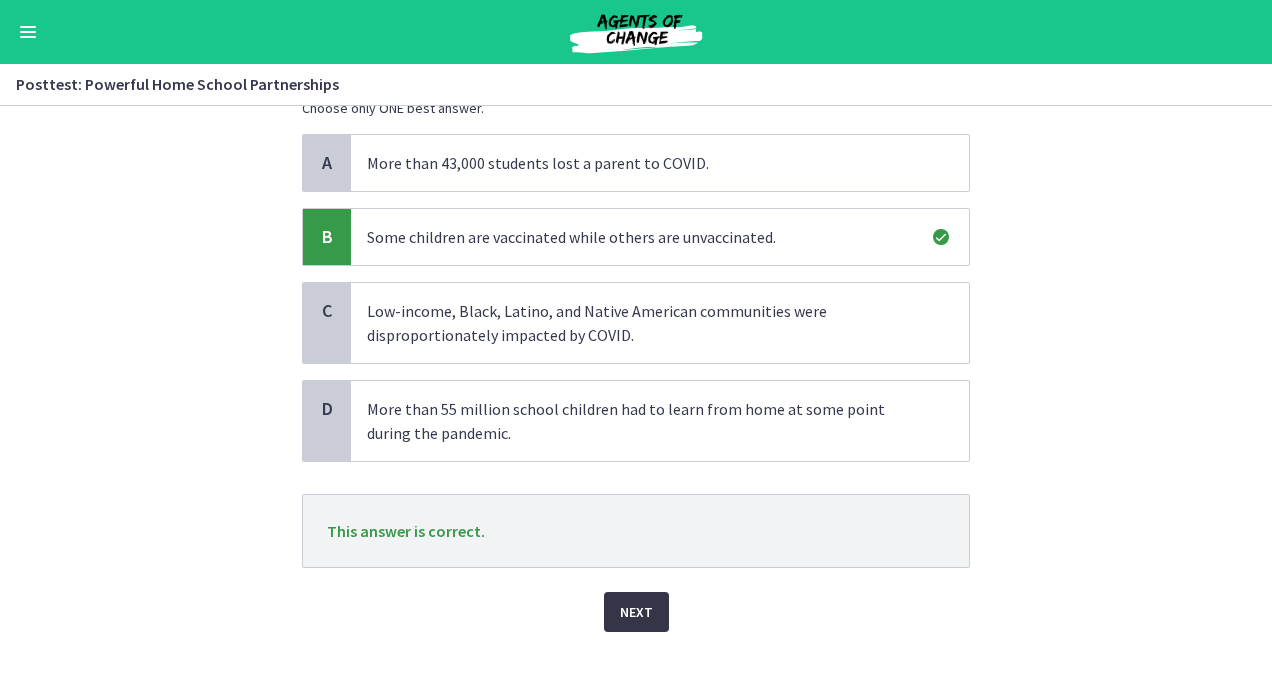 scroll, scrollTop: 178, scrollLeft: 0, axis: vertical 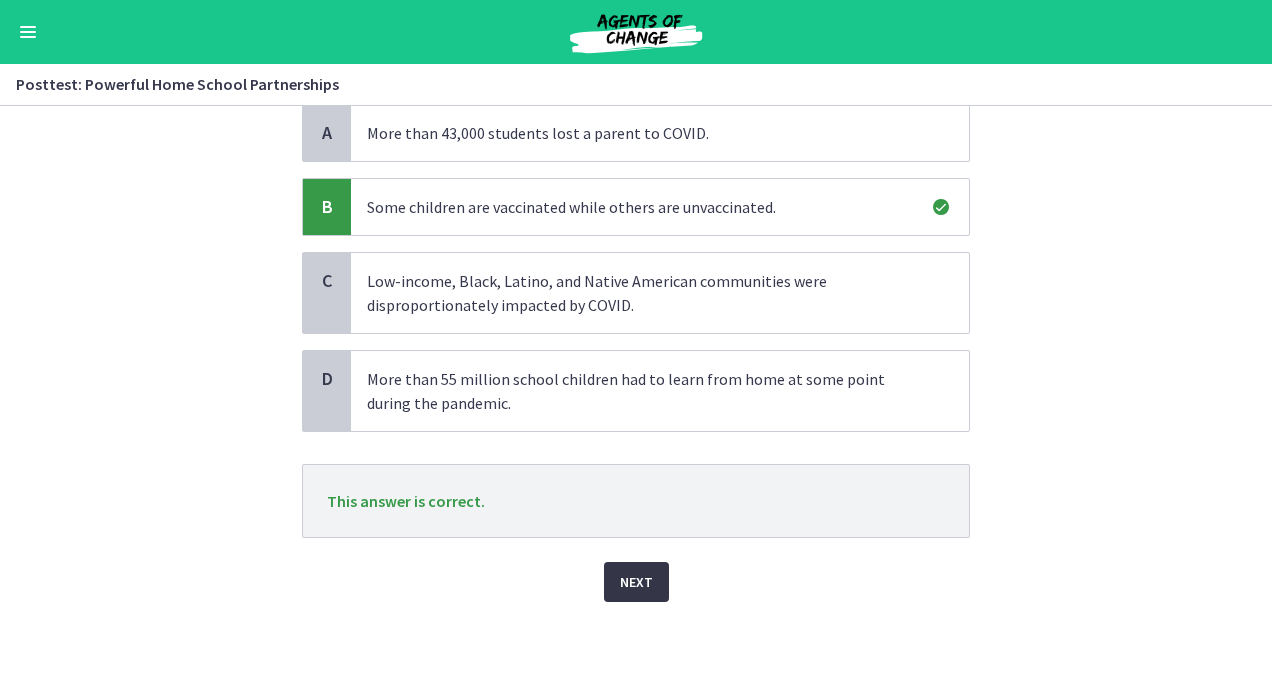 click on "Next" at bounding box center [636, 582] 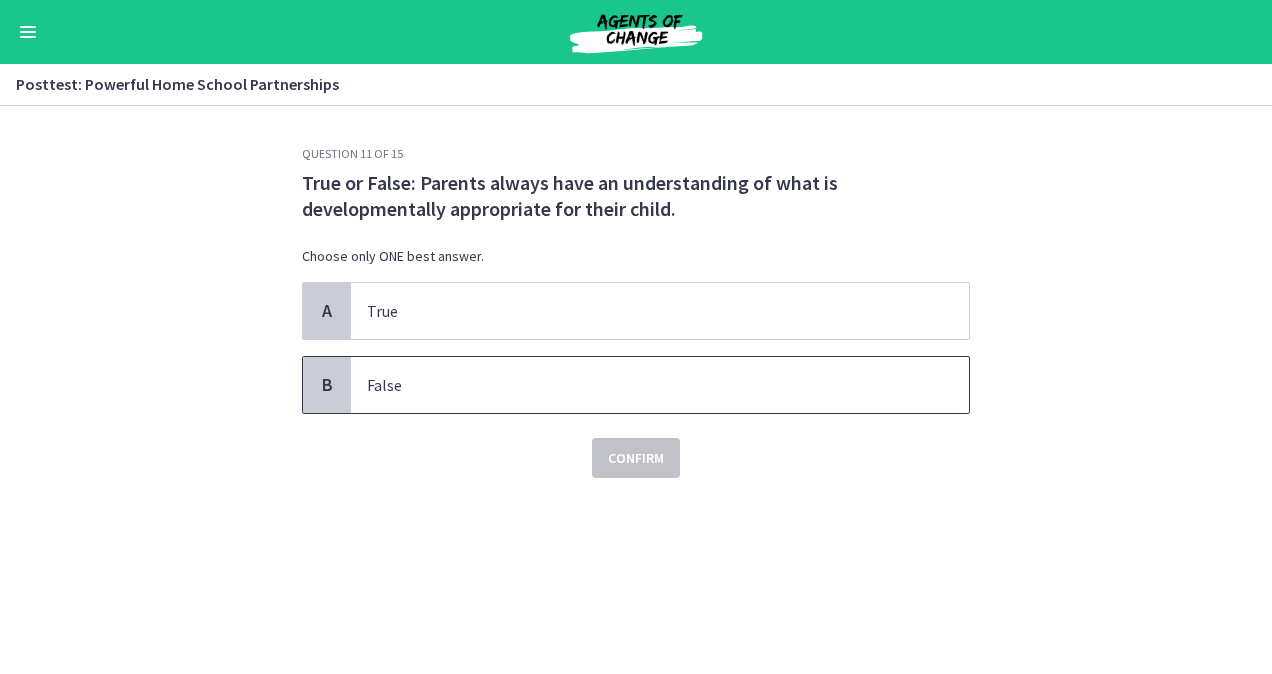 click on "False" at bounding box center (640, 385) 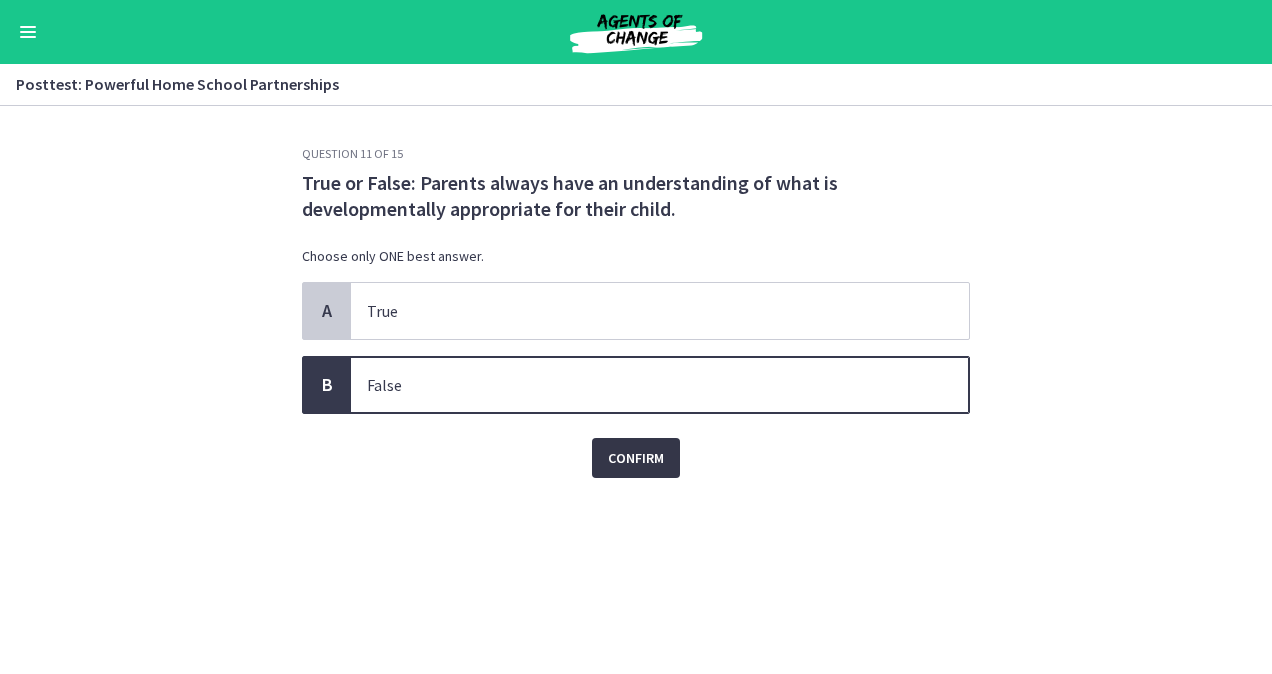 click on "Confirm" at bounding box center (636, 458) 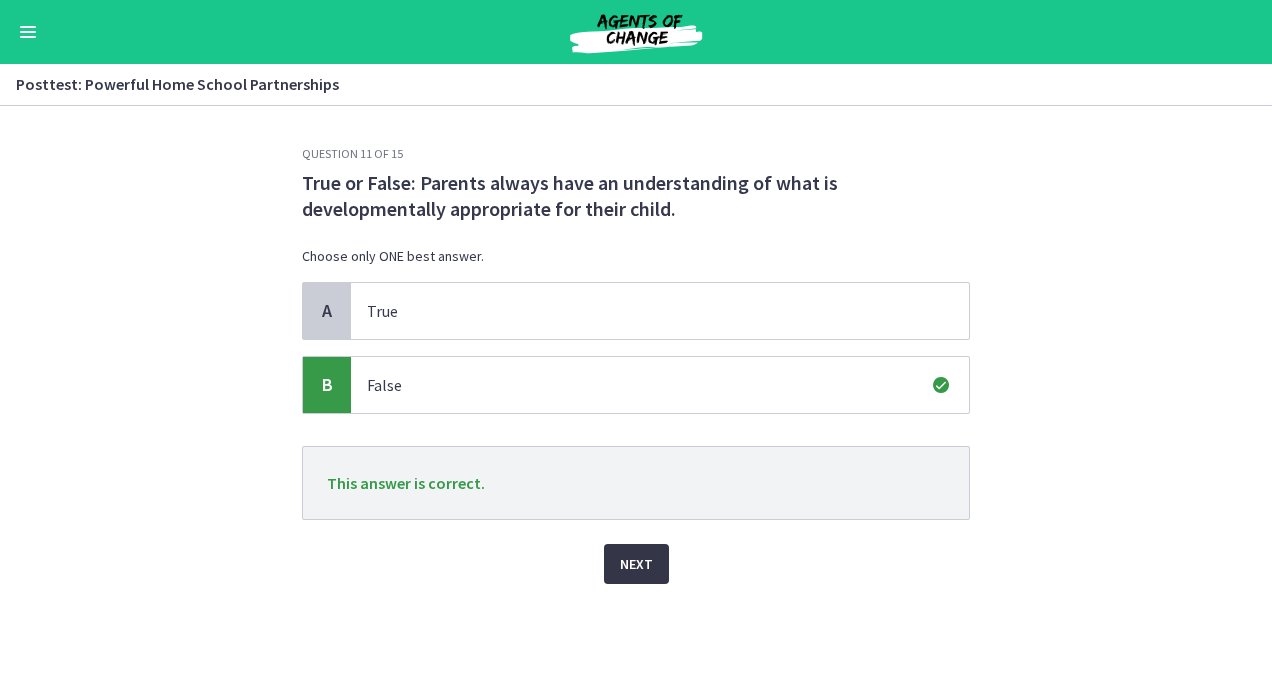 click on "Next" at bounding box center [636, 564] 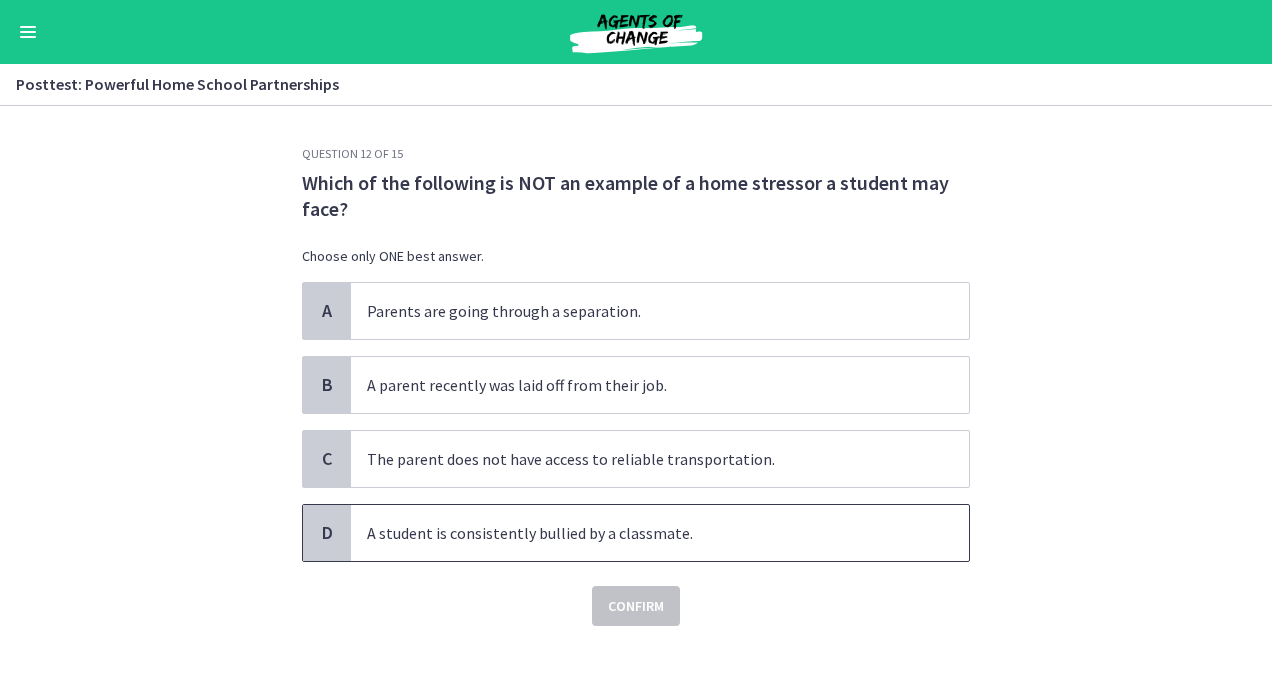 click on "A student is consistently bullied by a classmate." at bounding box center (640, 533) 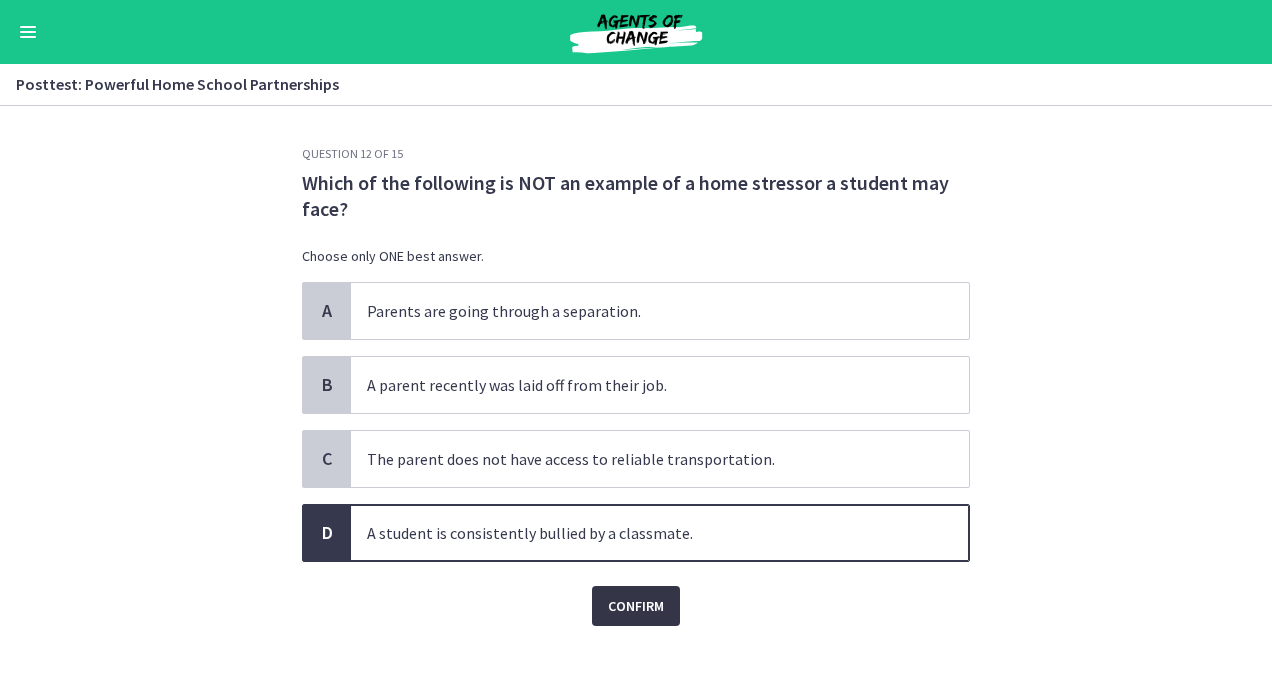 click on "Confirm" at bounding box center (636, 606) 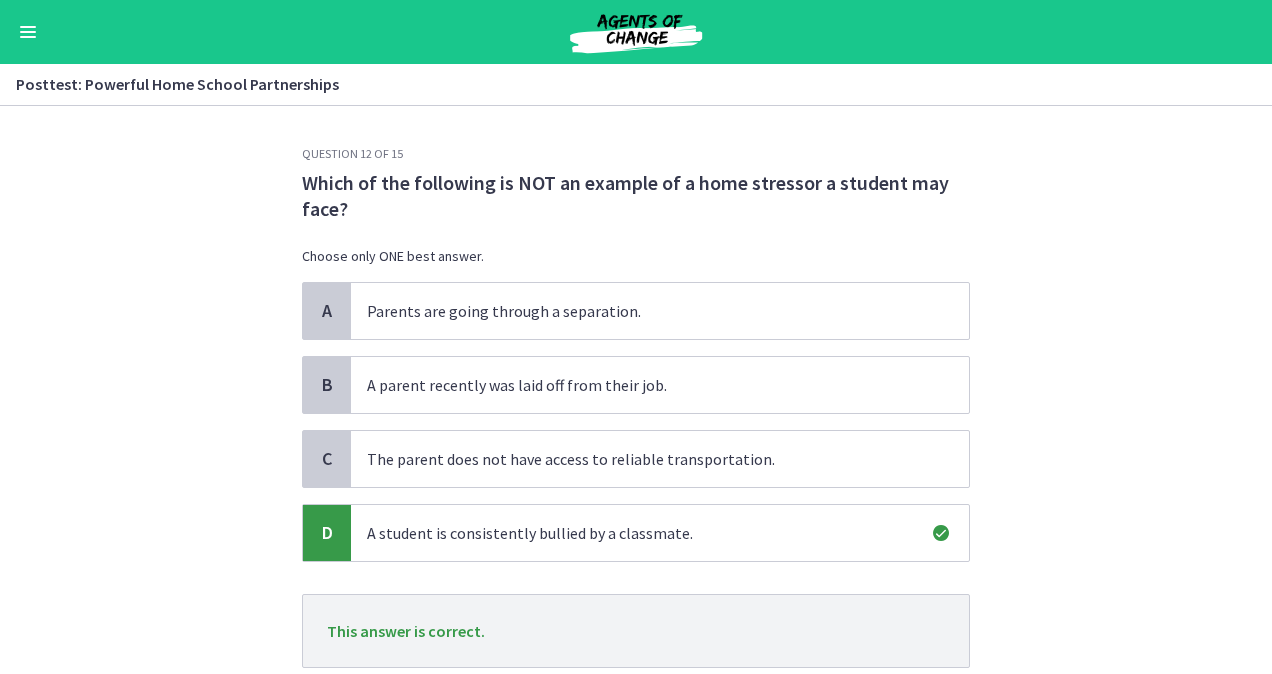 scroll, scrollTop: 134, scrollLeft: 0, axis: vertical 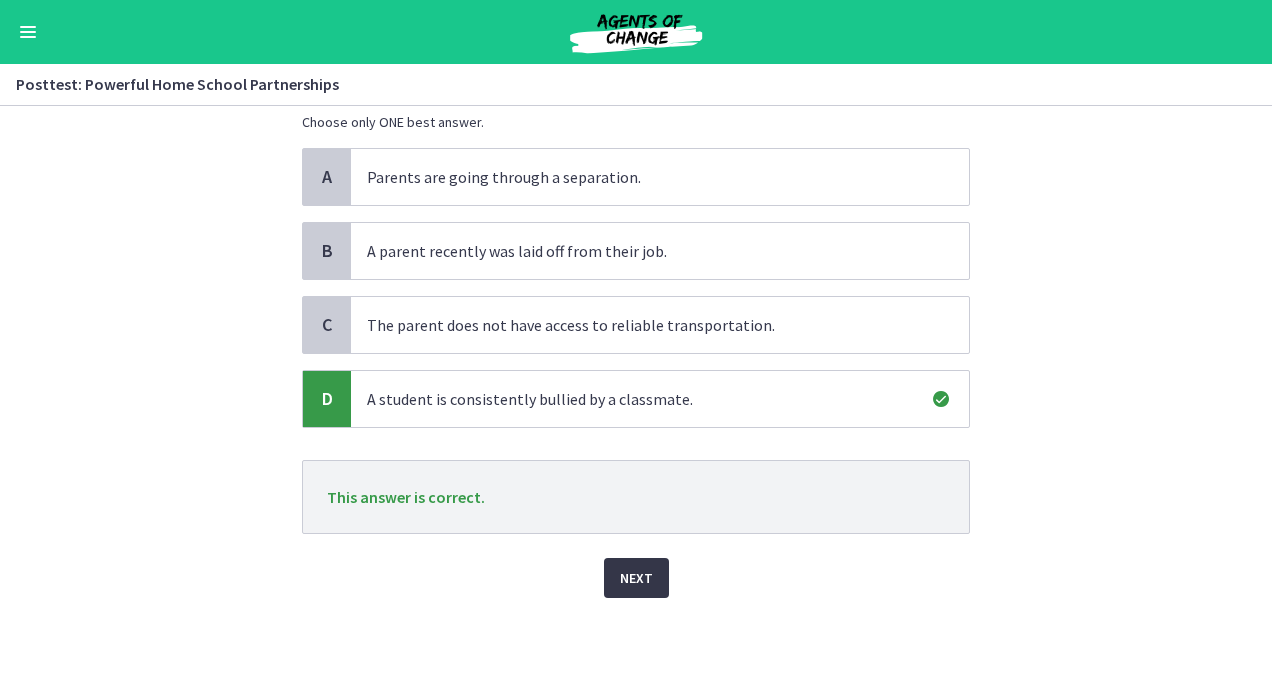 click on "Next" at bounding box center [636, 578] 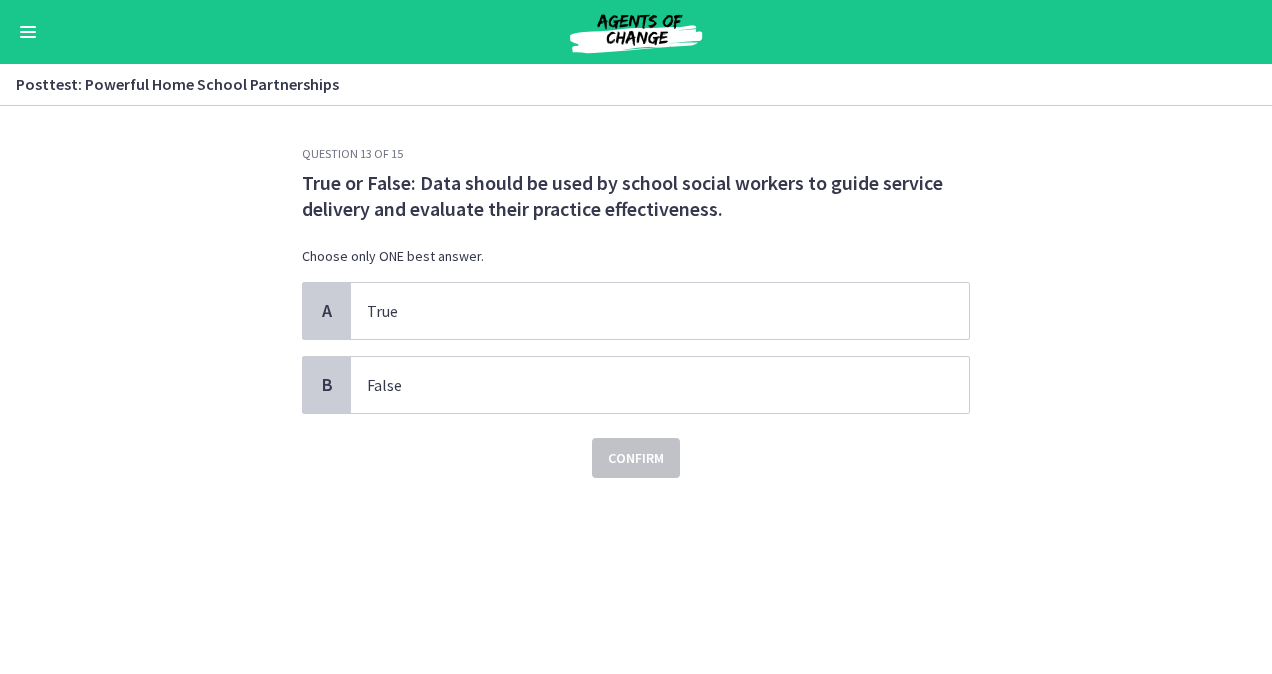 scroll, scrollTop: 0, scrollLeft: 0, axis: both 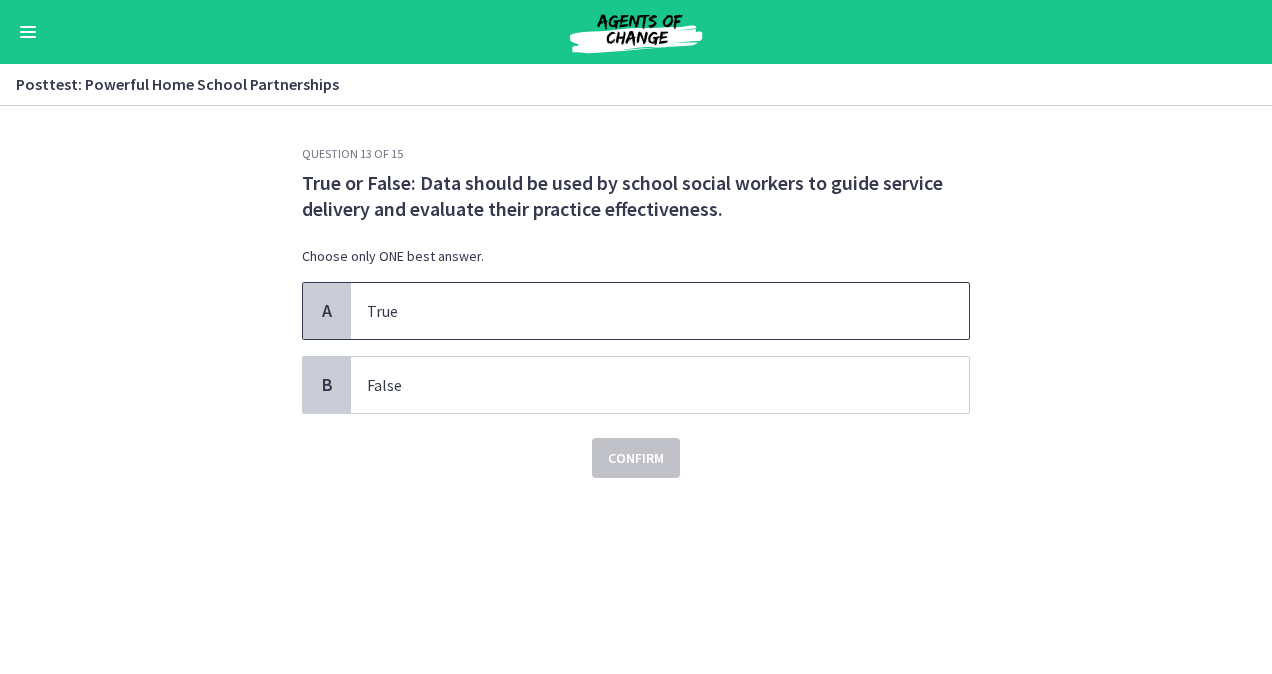 click on "True" at bounding box center [640, 311] 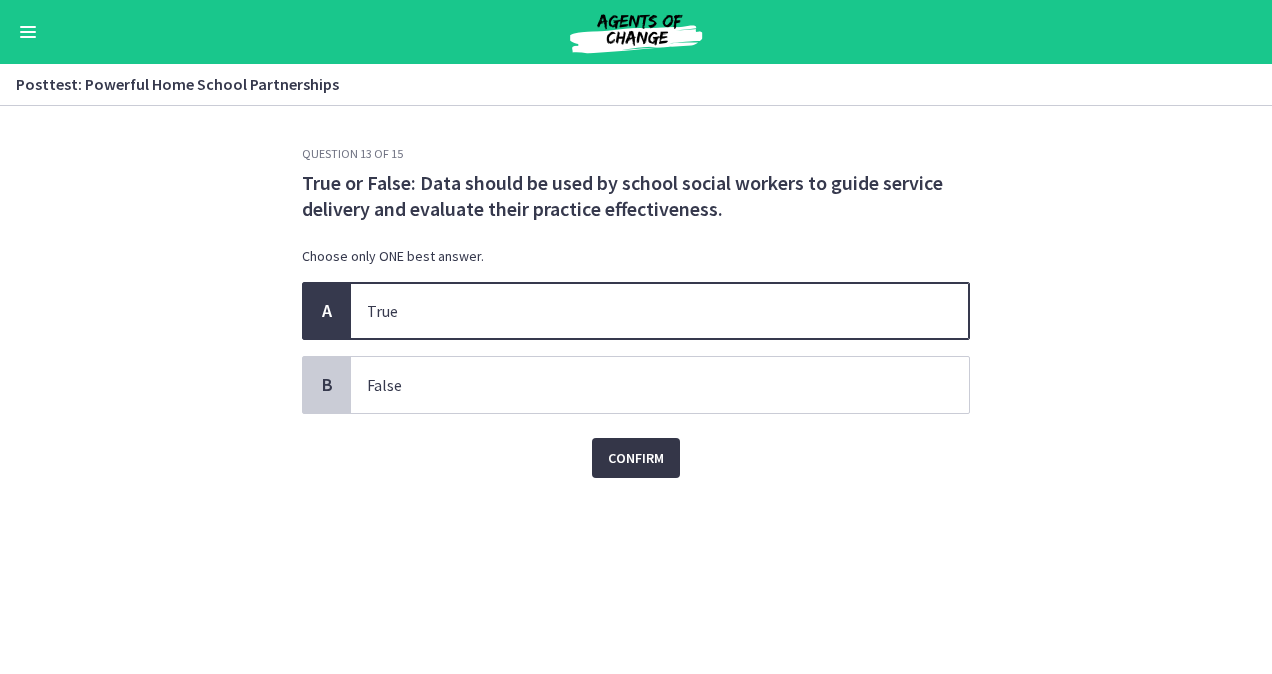 click on "Confirm" at bounding box center (636, 458) 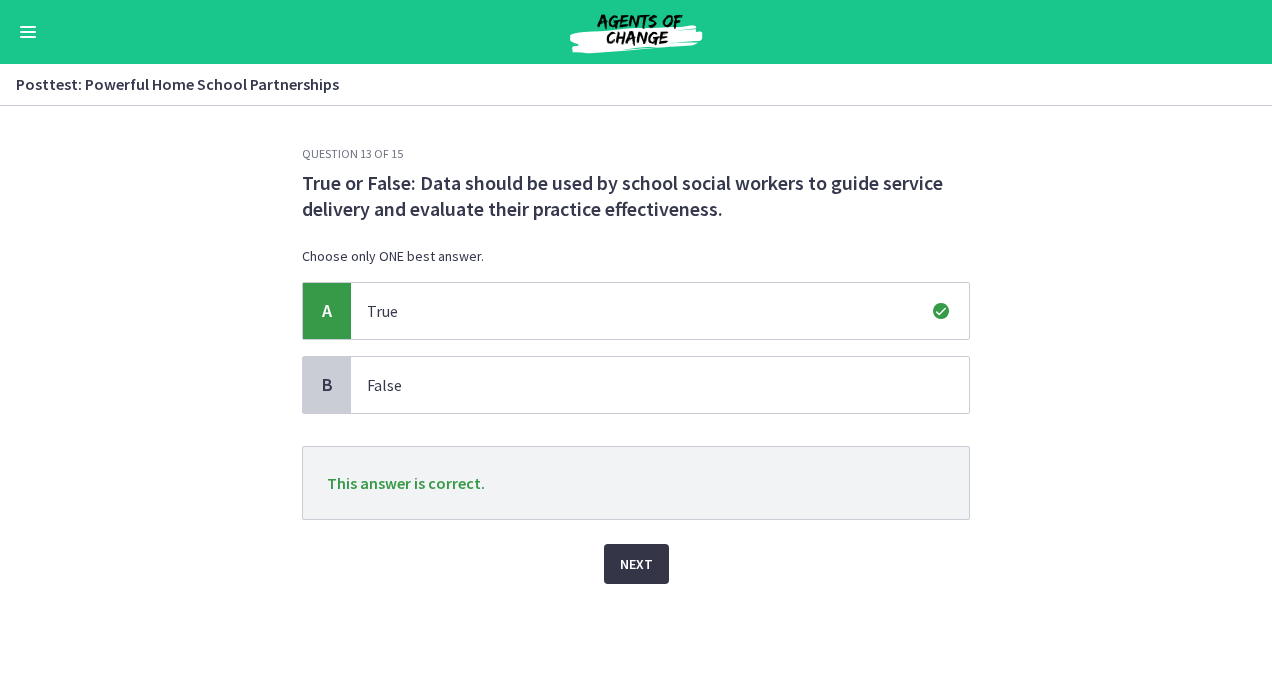 click on "Next" at bounding box center (636, 564) 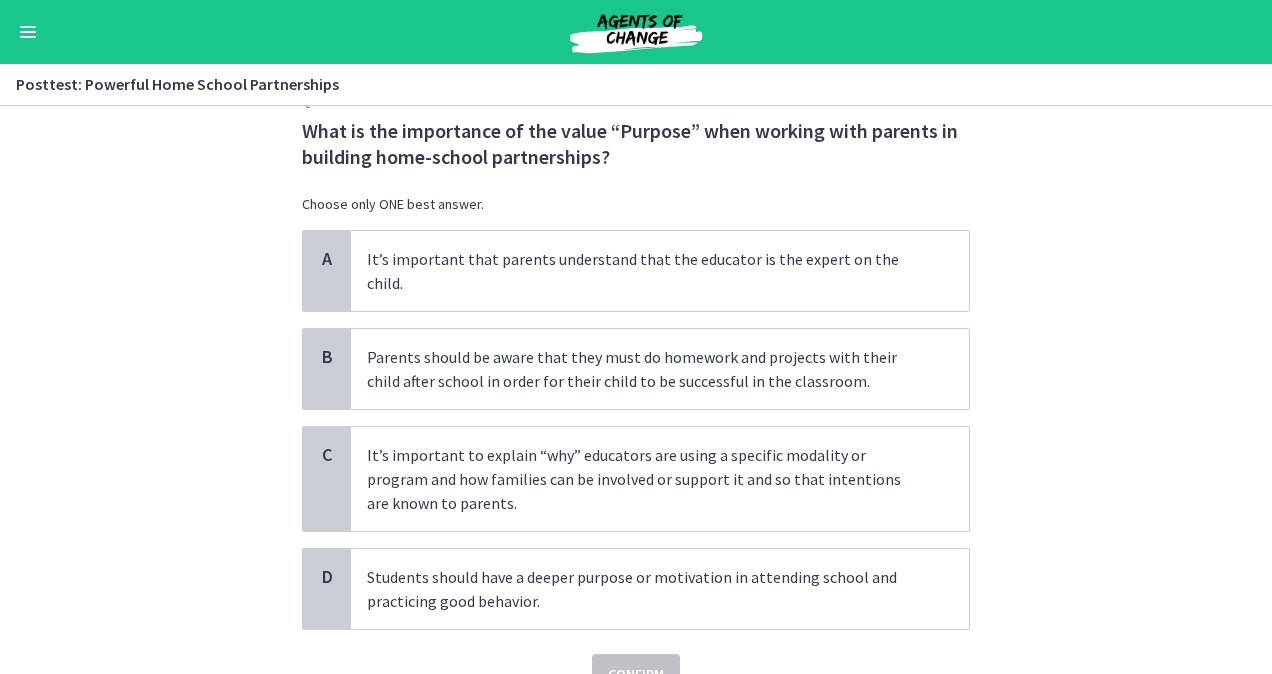 scroll, scrollTop: 51, scrollLeft: 0, axis: vertical 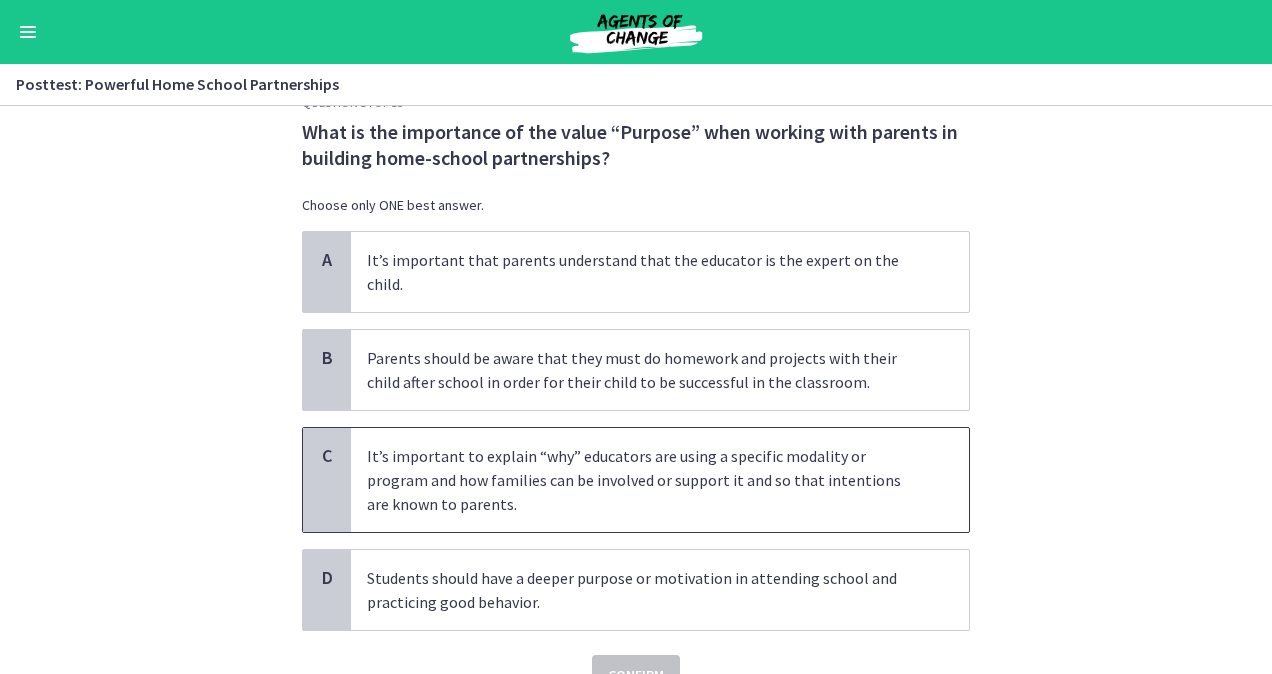 click on "It’s important to explain “why” educators are using a specific modality or program and how families can be involved or support it and so that intentions are known to parents." at bounding box center [640, 480] 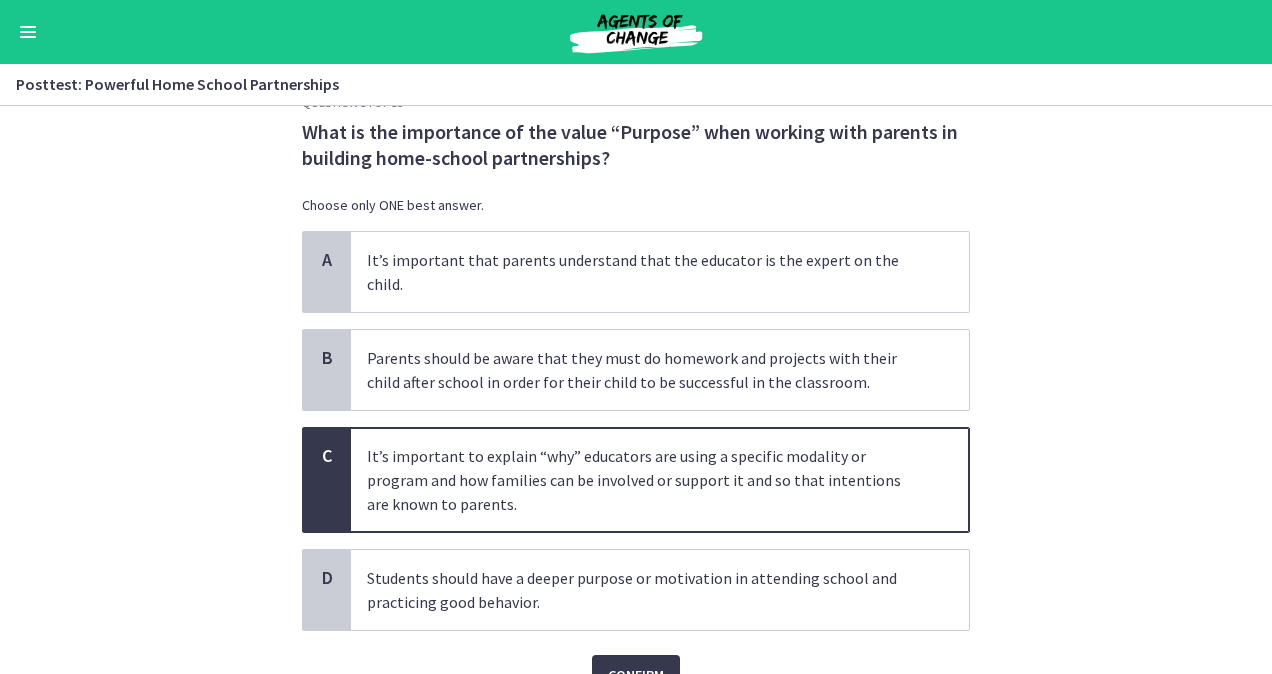 scroll, scrollTop: 125, scrollLeft: 0, axis: vertical 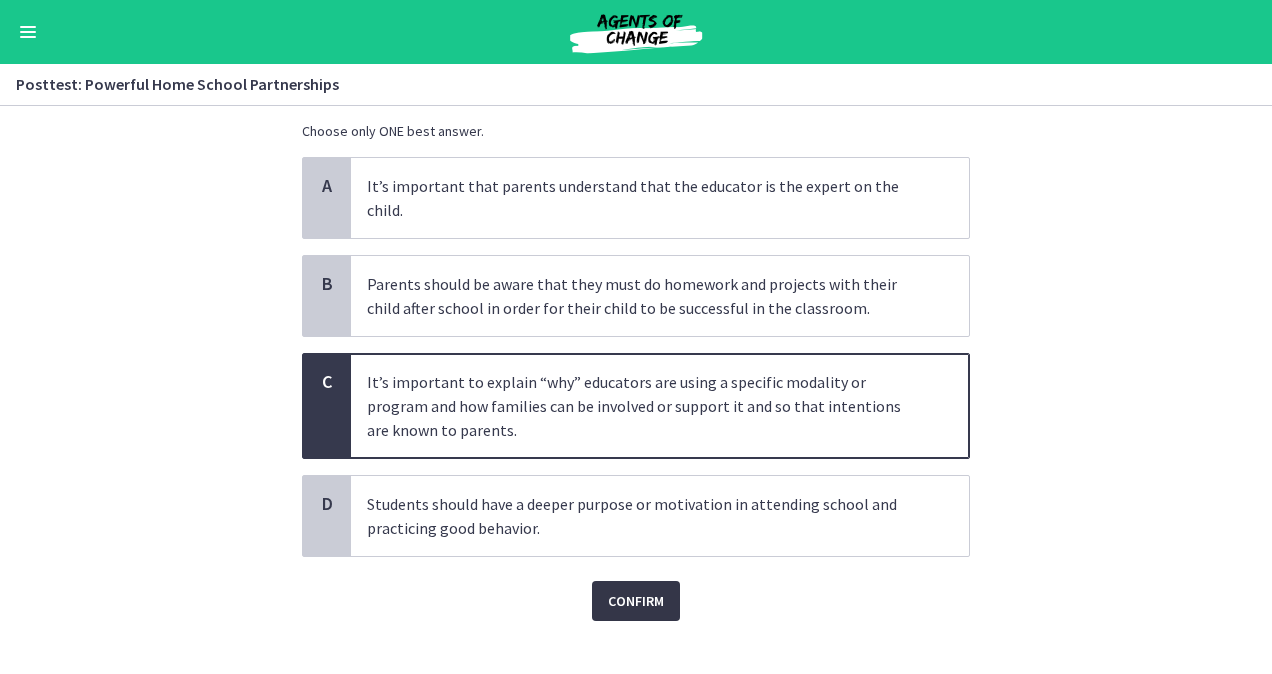 click on "Confirm" at bounding box center [636, 601] 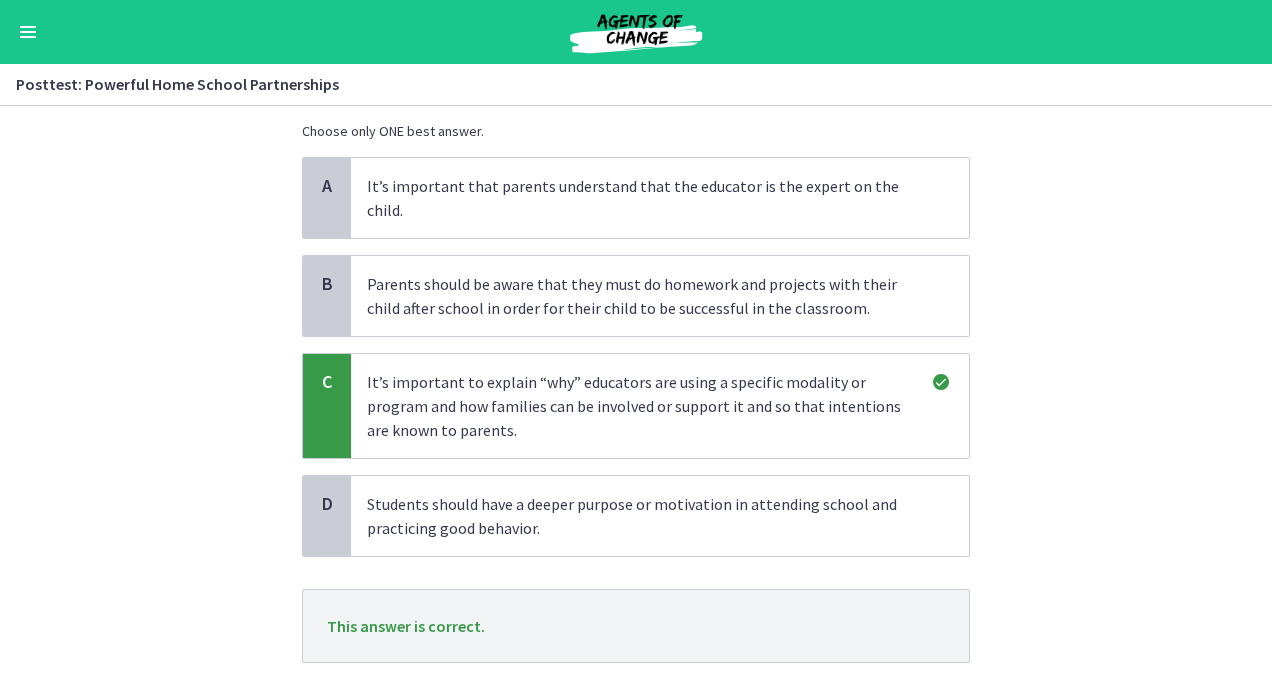 scroll, scrollTop: 213, scrollLeft: 0, axis: vertical 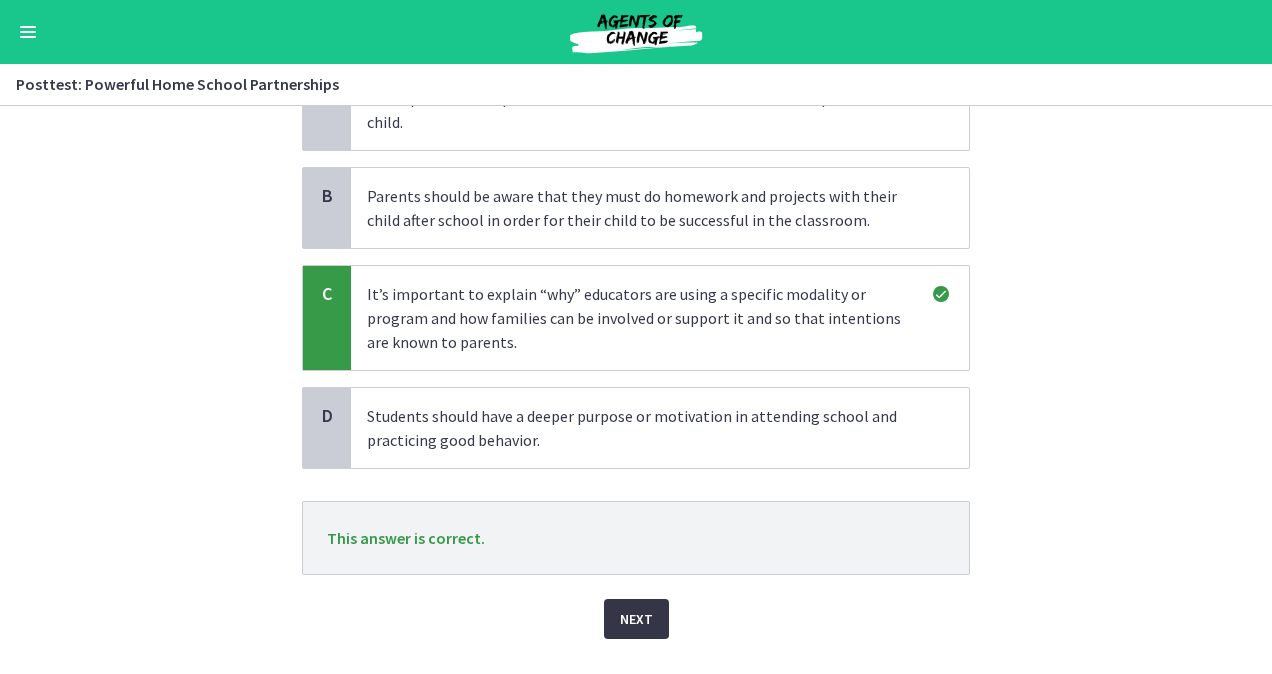 click on "Next" at bounding box center (636, 619) 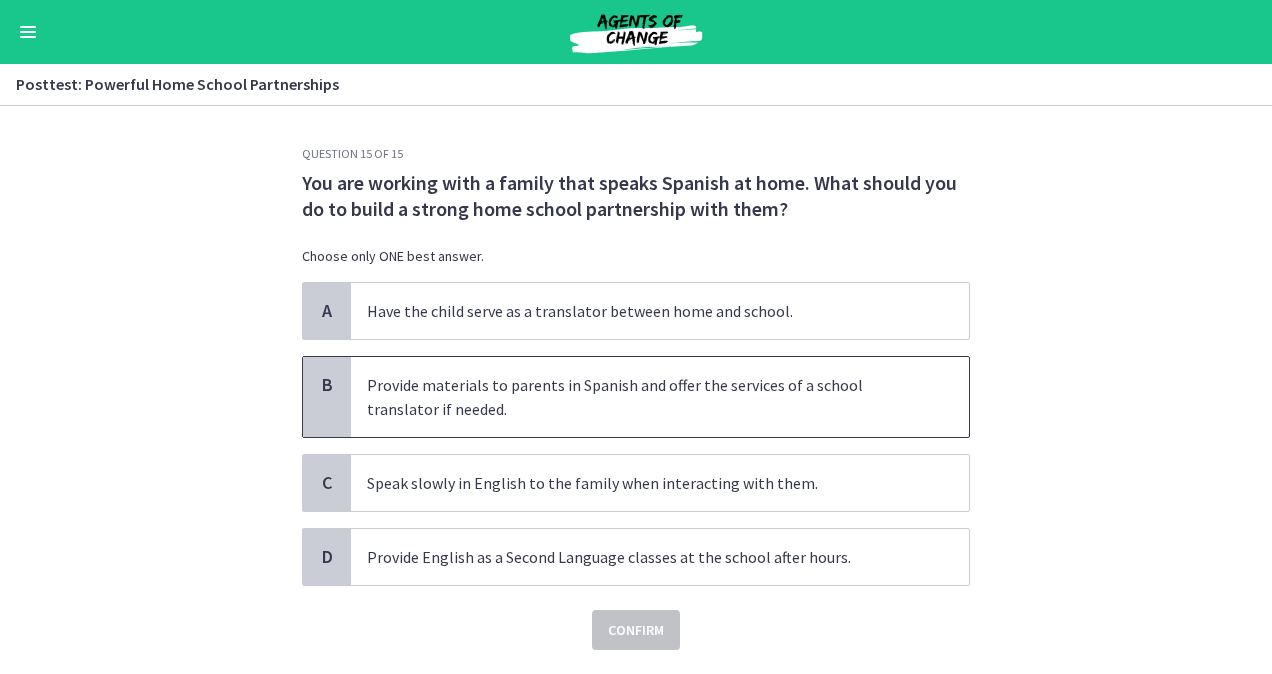 click on "Provide materials to parents in Spanish and offer the services of a school translator if needed." at bounding box center [640, 397] 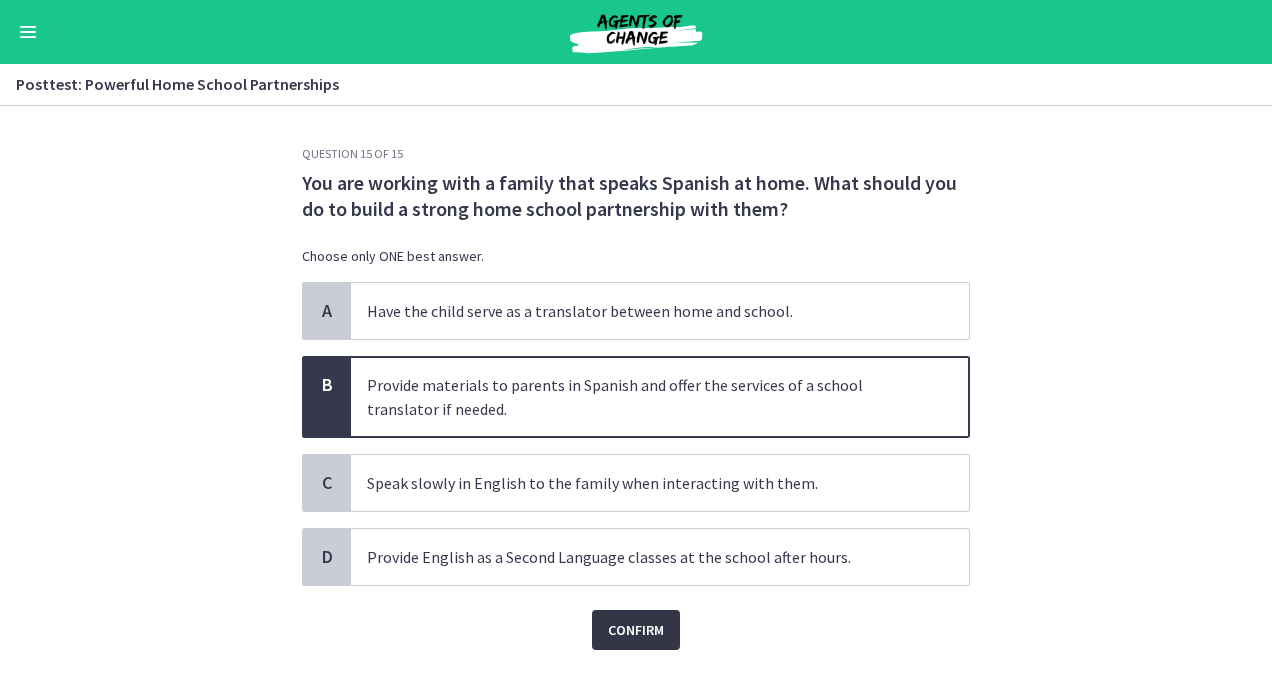 click on "Confirm" at bounding box center (636, 630) 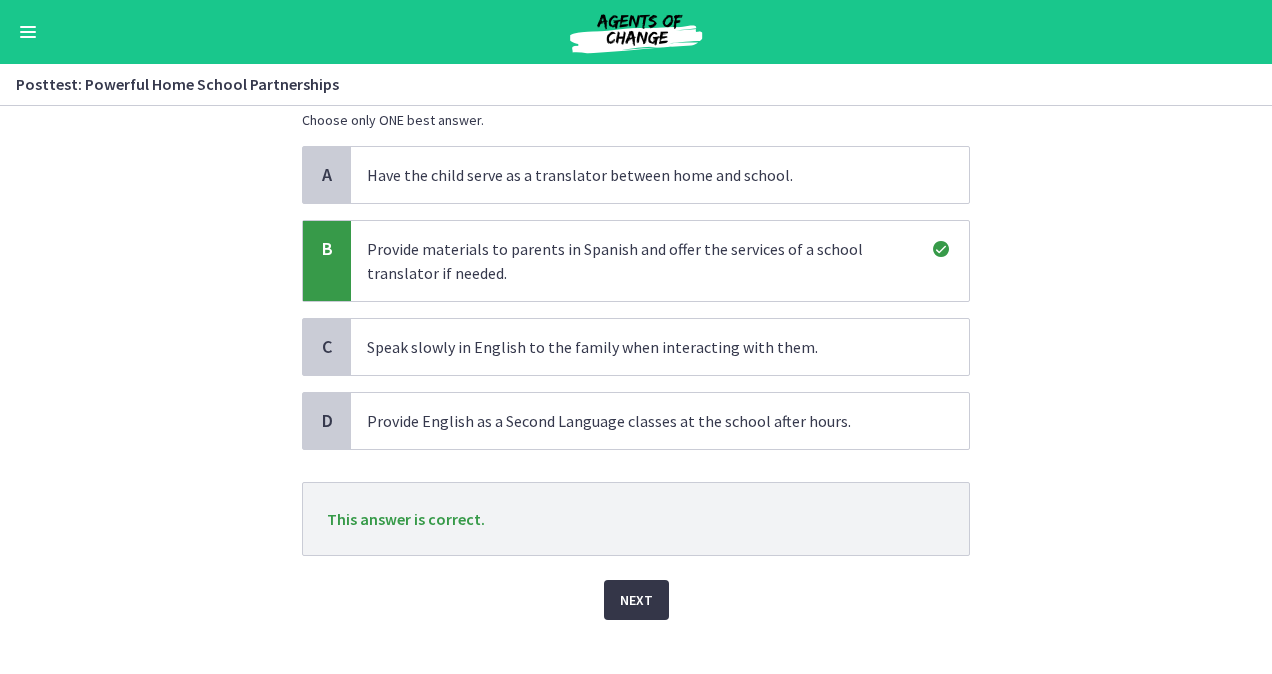 scroll, scrollTop: 137, scrollLeft: 0, axis: vertical 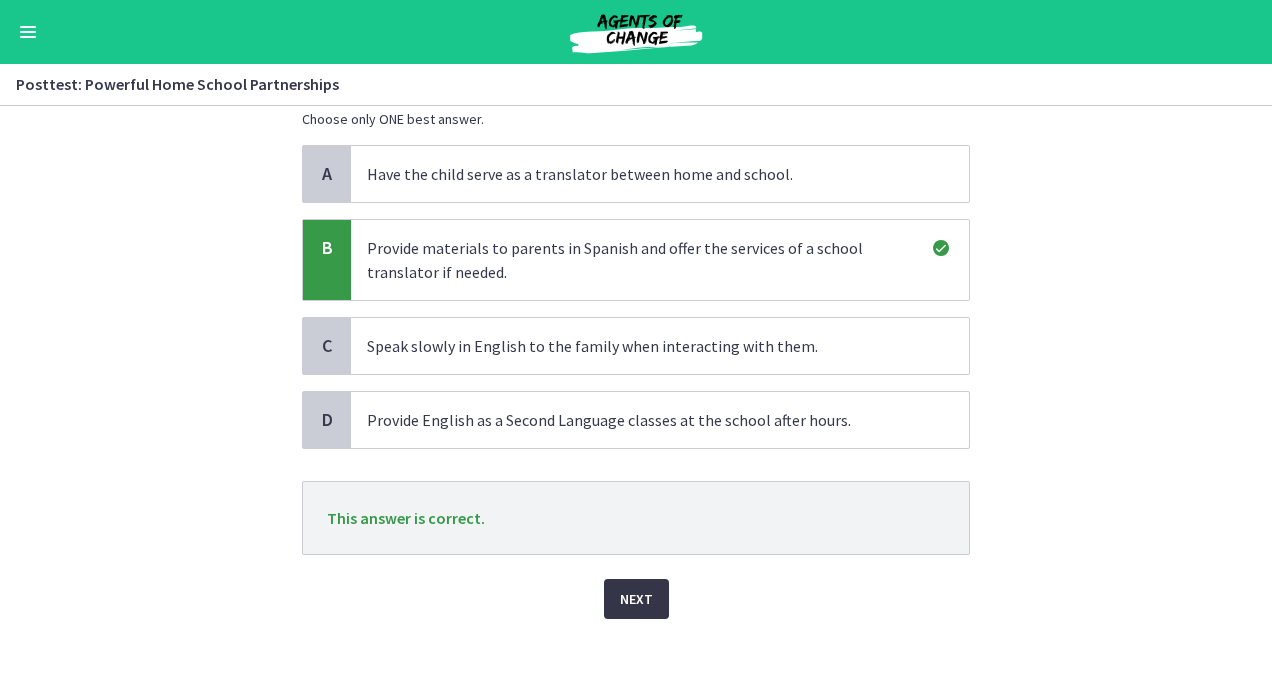 click on "Next" at bounding box center [636, 599] 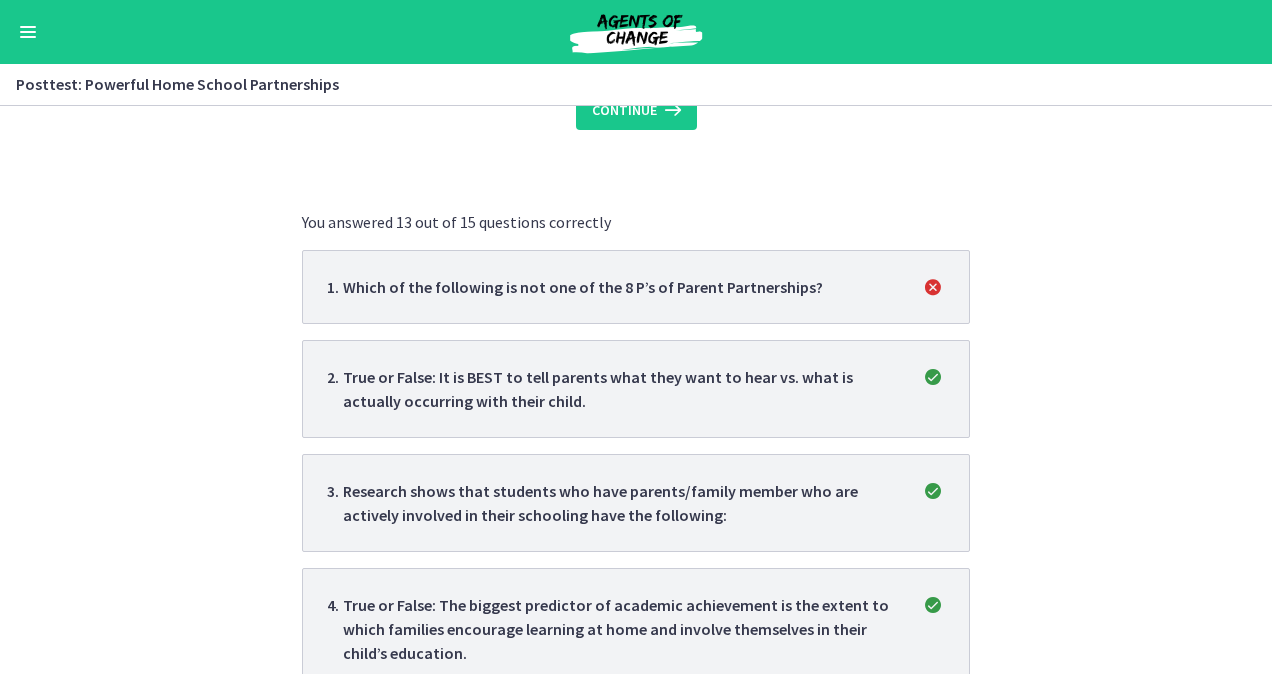 scroll, scrollTop: 0, scrollLeft: 0, axis: both 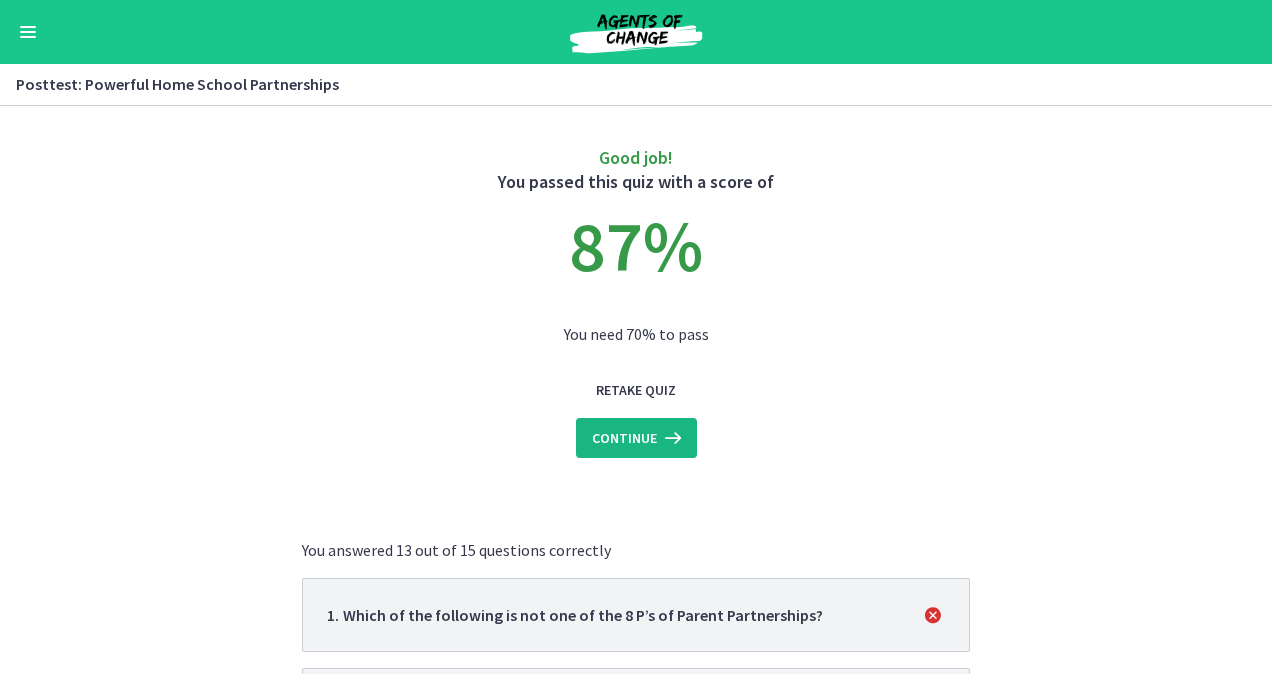 click on "Continue" at bounding box center (636, 438) 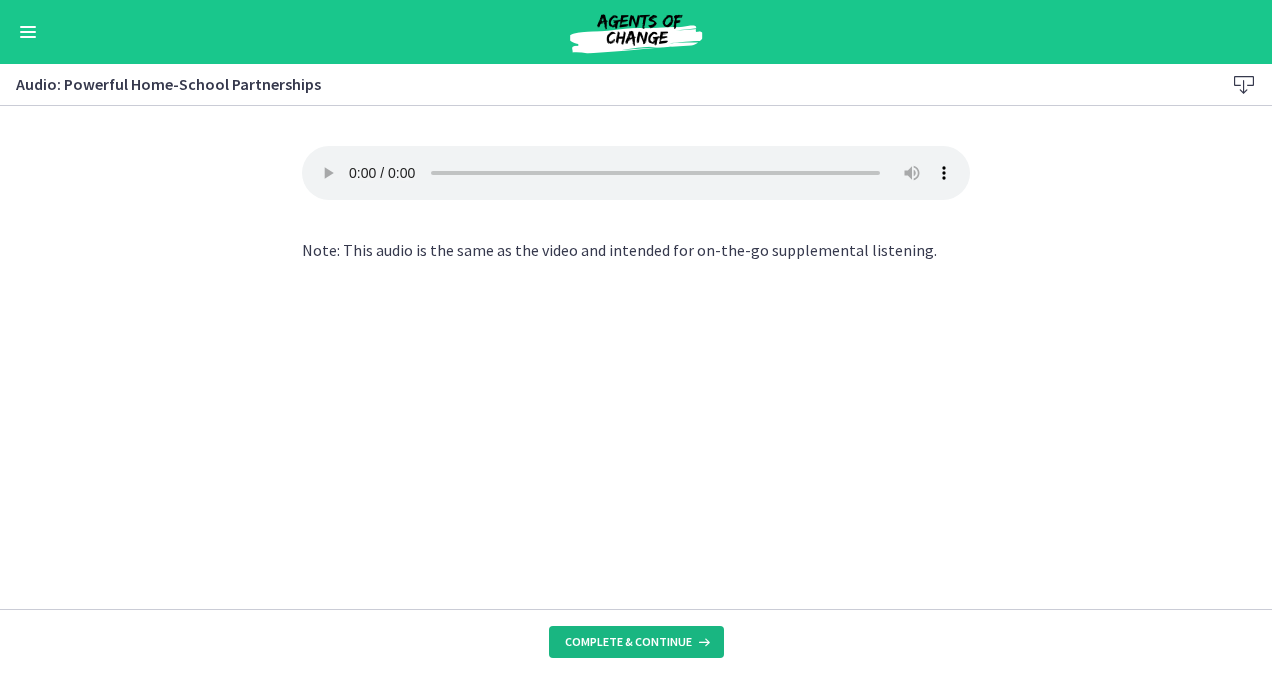 click on "Complete & continue" at bounding box center (628, 642) 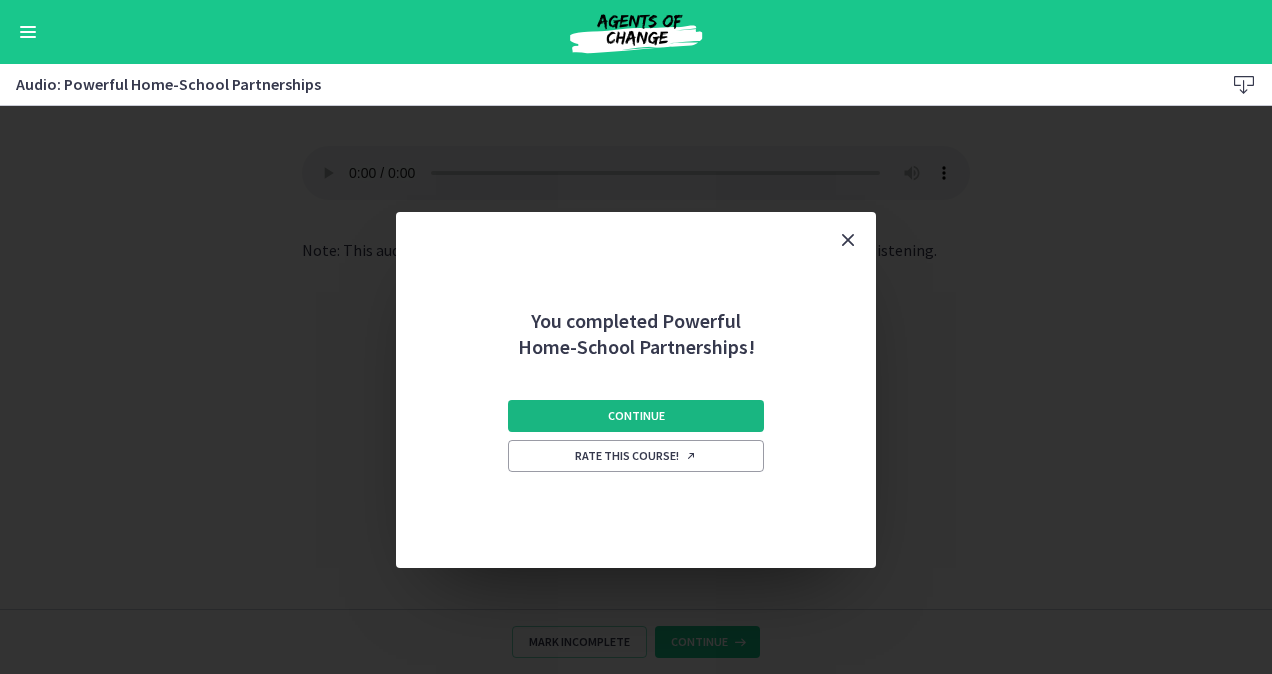 click on "Continue" at bounding box center [636, 416] 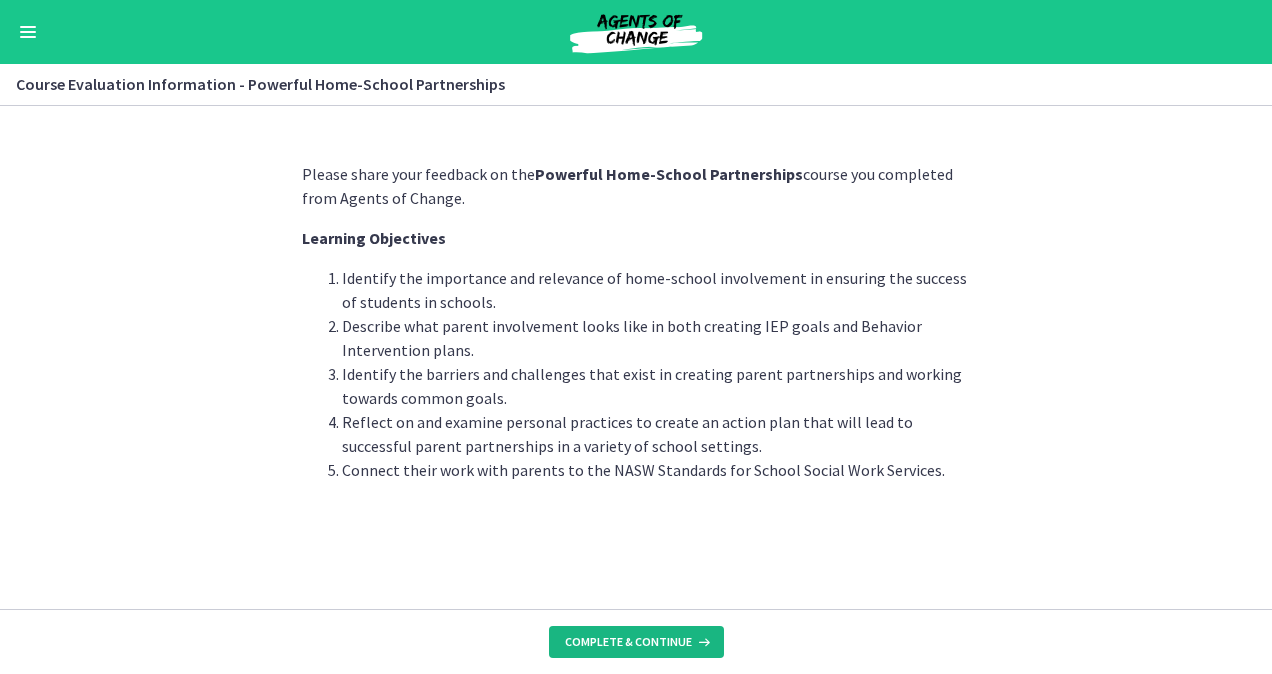 click on "Complete & continue" at bounding box center [628, 642] 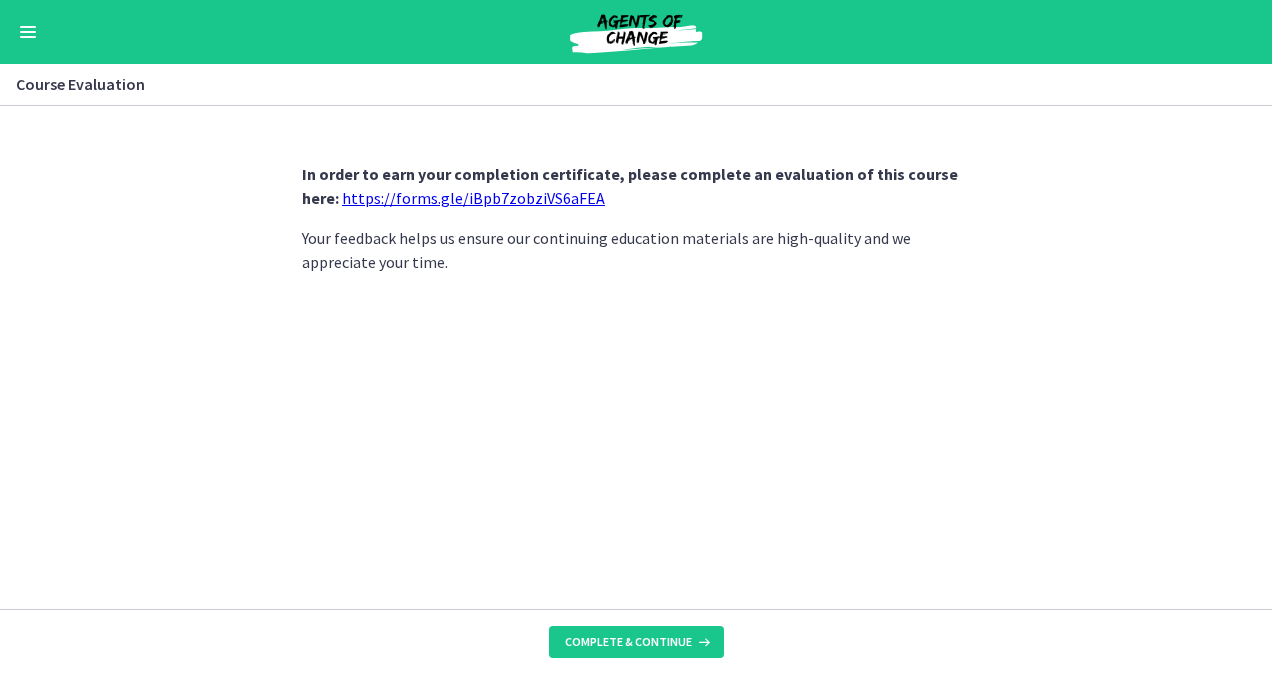 click on "https://forms.gle/iBpb7zobziVS6aFEA" at bounding box center [473, 198] 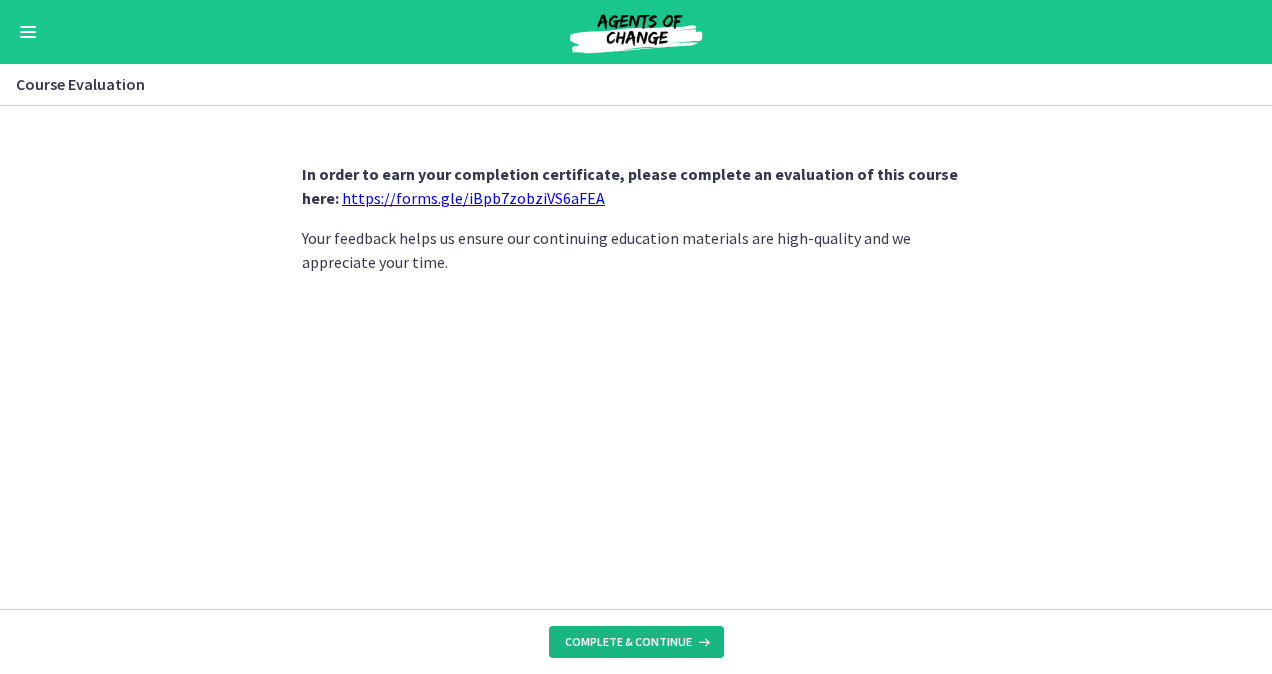 click on "Complete & continue" at bounding box center (628, 642) 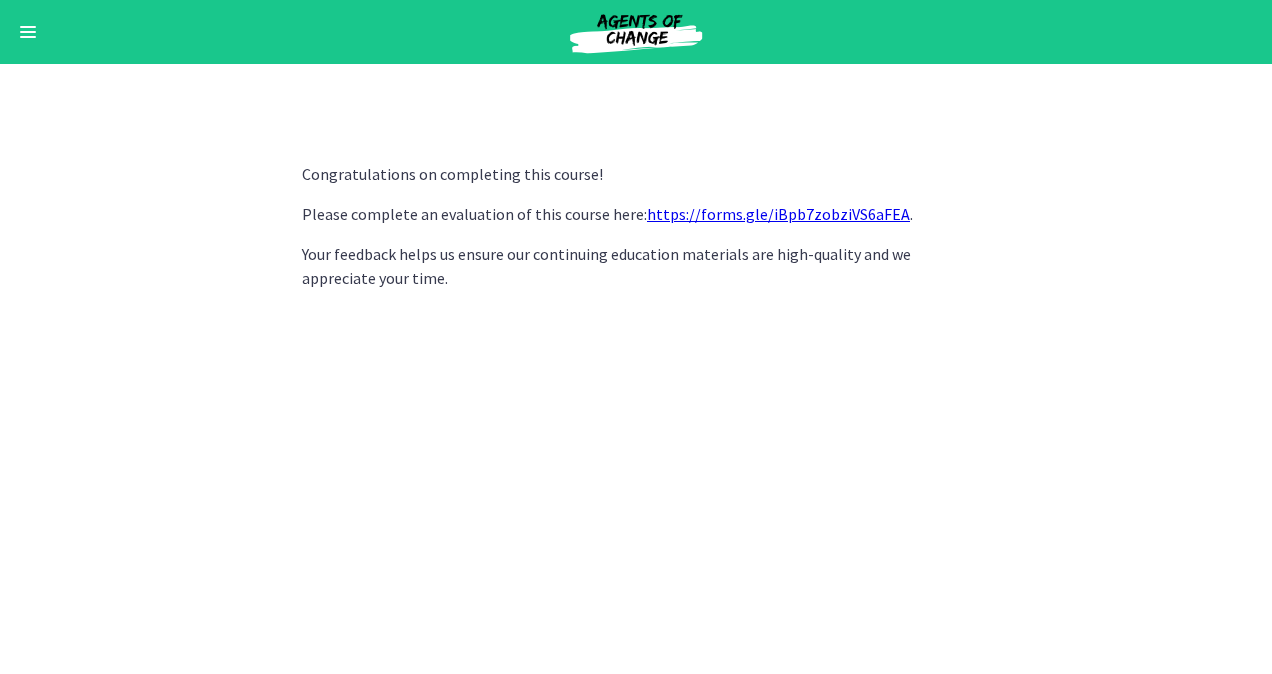 click on "https://forms.gle/iBpb7zobziVS6aFEA" at bounding box center (778, 214) 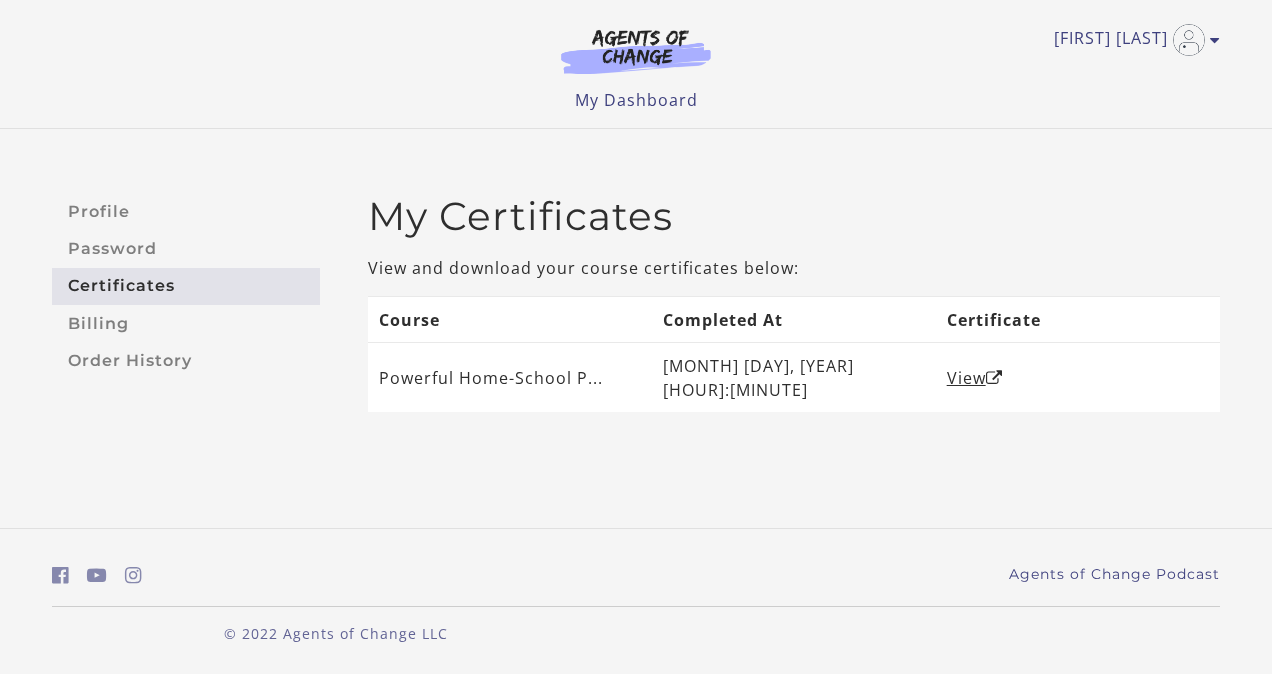 scroll, scrollTop: 0, scrollLeft: 0, axis: both 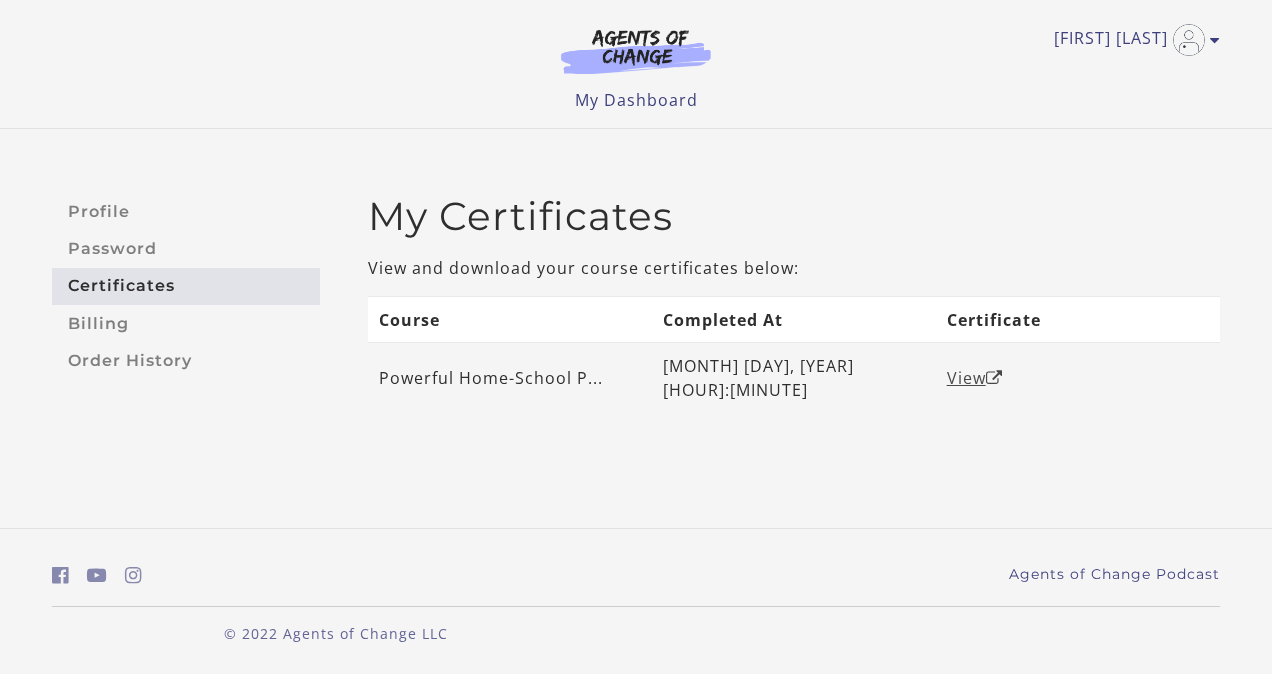 click on "View" at bounding box center (975, 378) 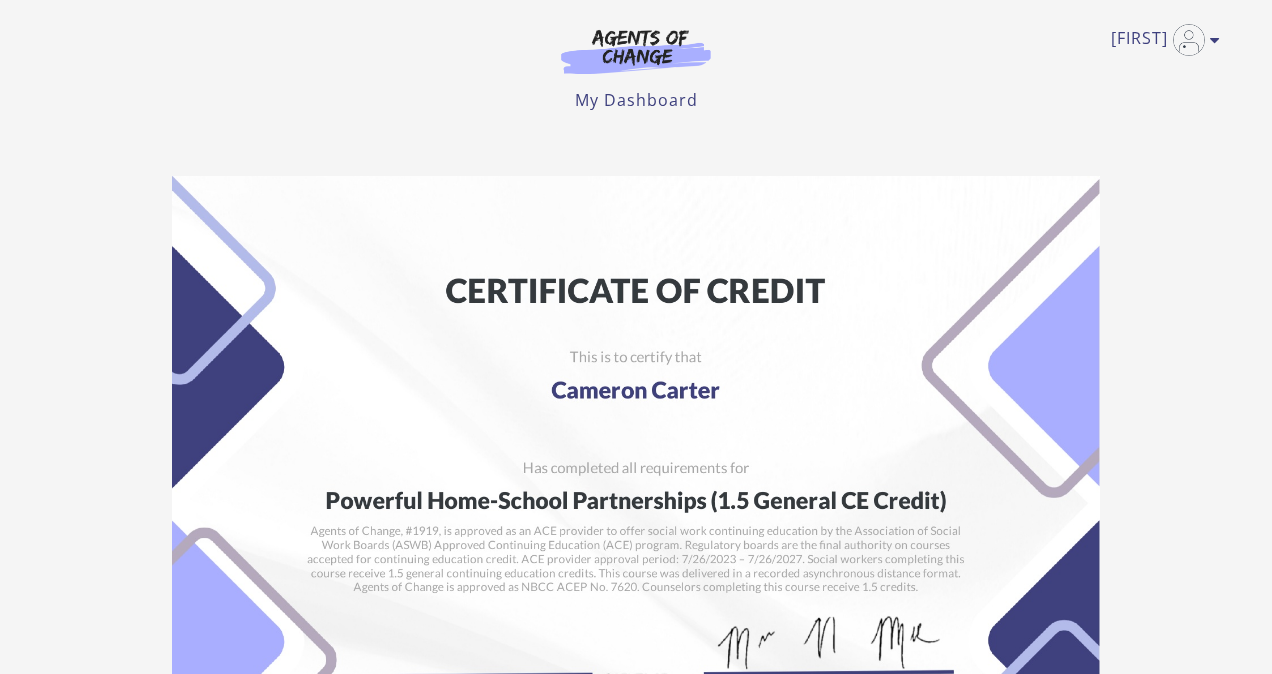 scroll, scrollTop: 0, scrollLeft: 0, axis: both 